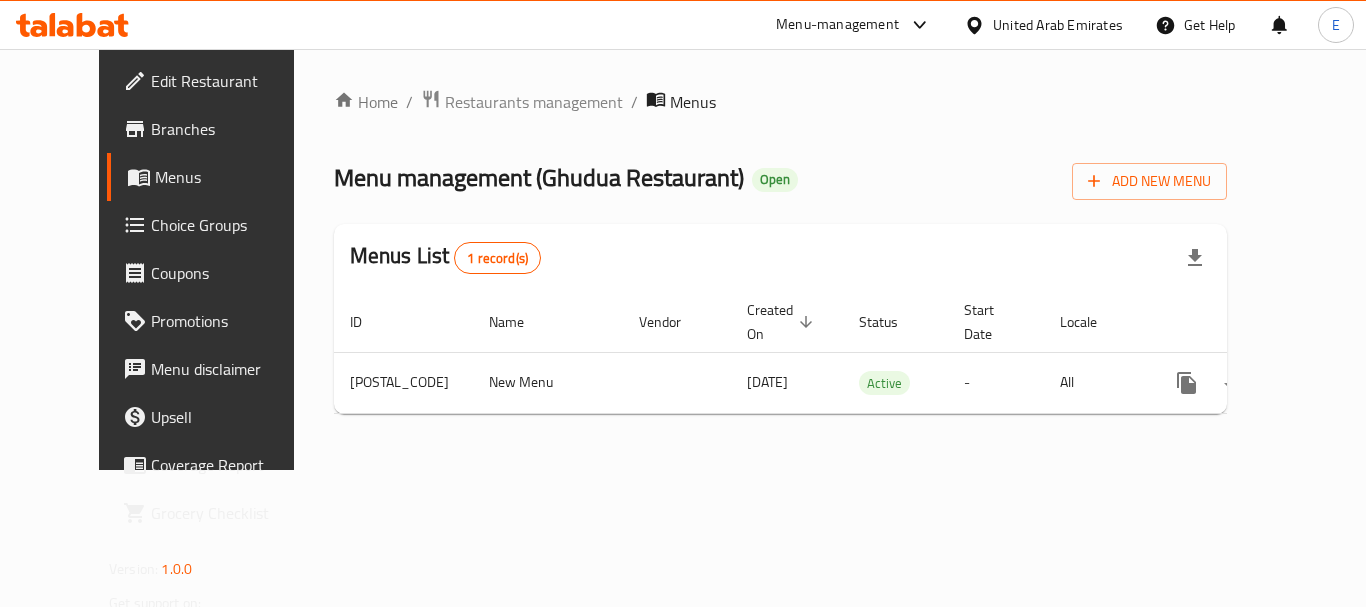 scroll, scrollTop: 0, scrollLeft: 0, axis: both 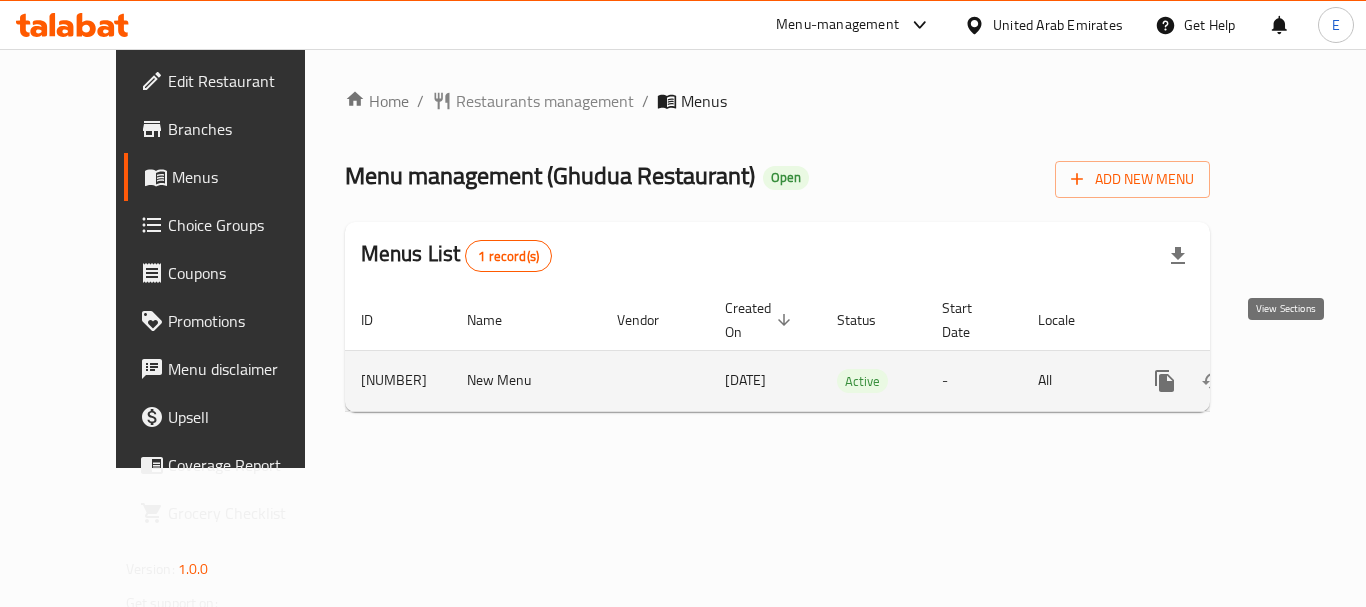 click 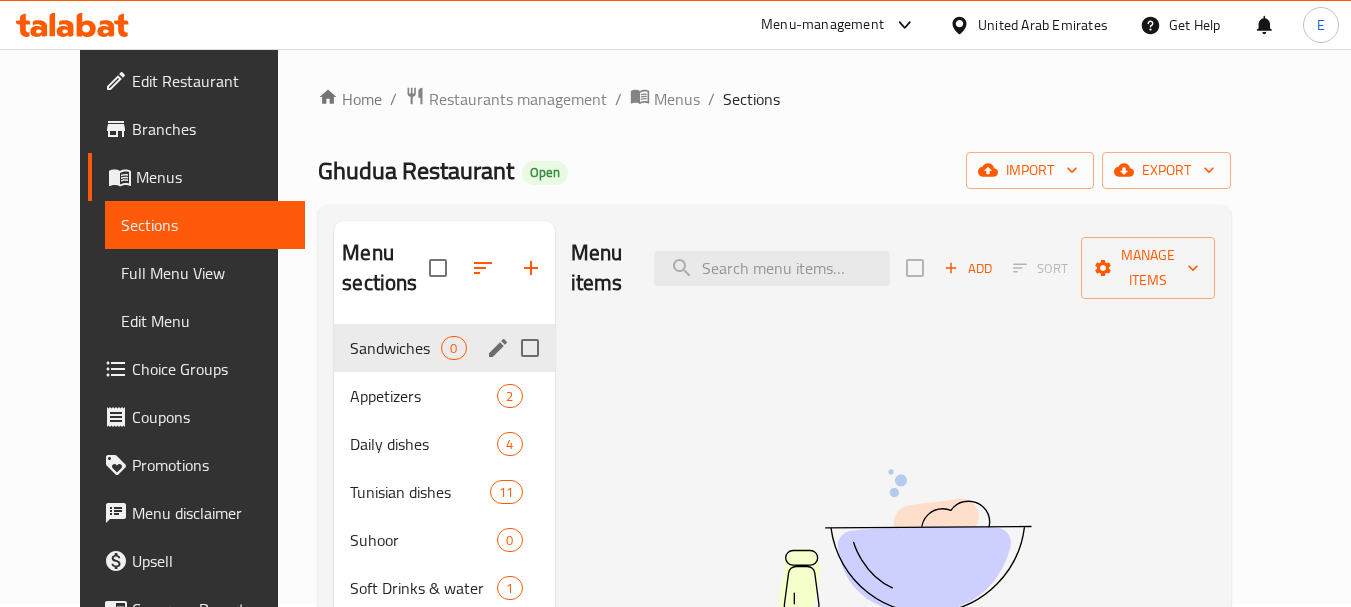 scroll, scrollTop: 0, scrollLeft: 0, axis: both 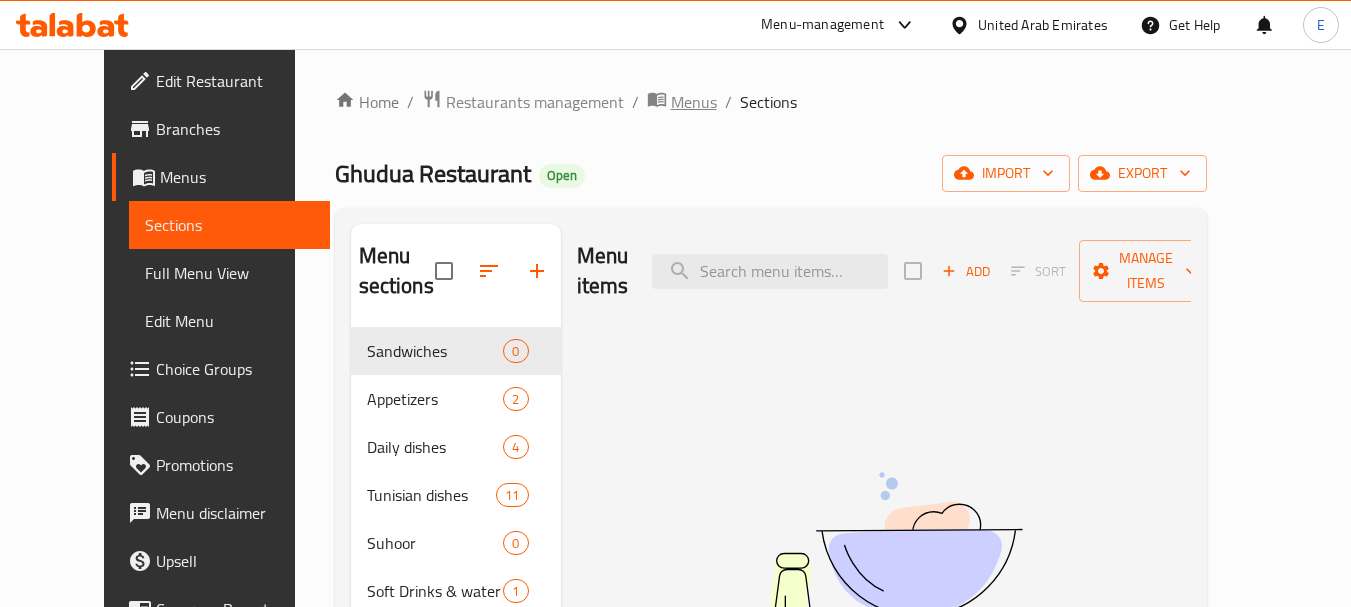 click on "Menus" at bounding box center (694, 102) 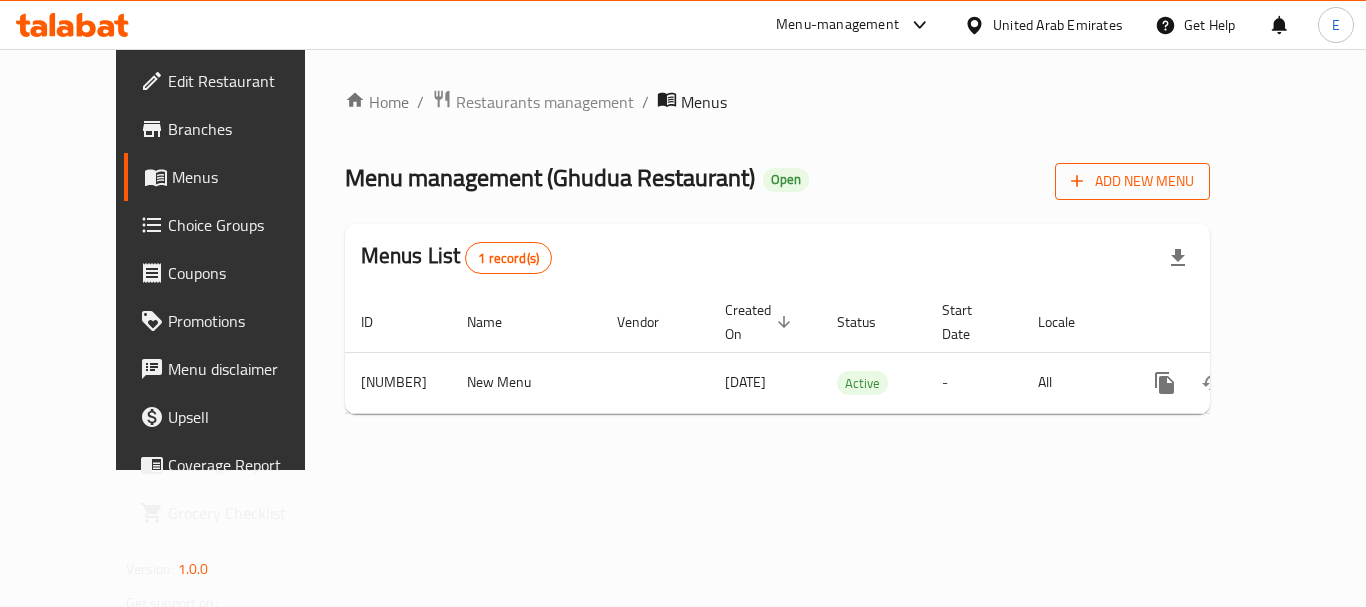click on "Add New Menu" at bounding box center (1132, 181) 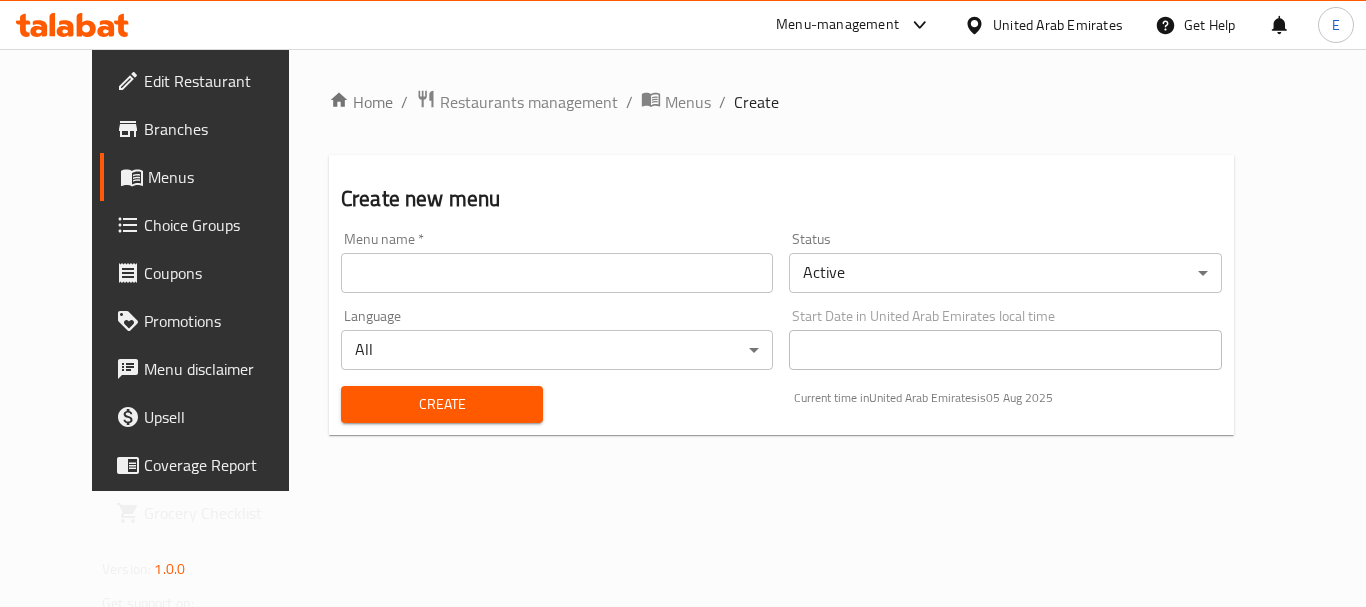 click at bounding box center (557, 273) 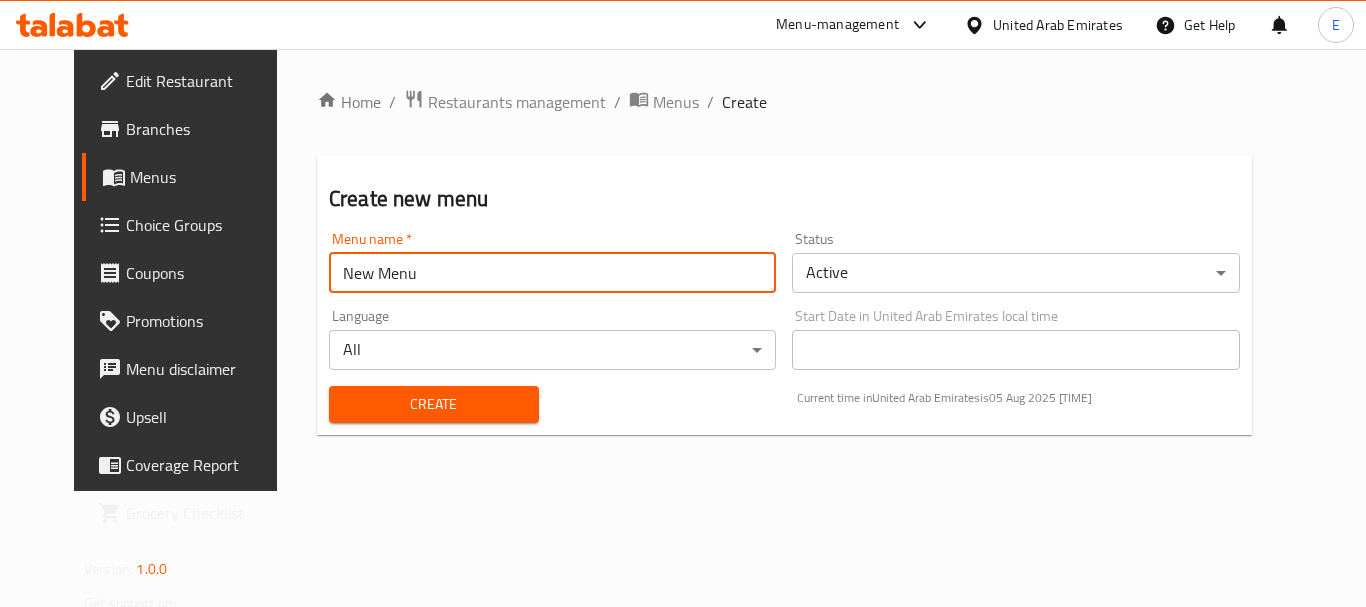 type on "New Menu" 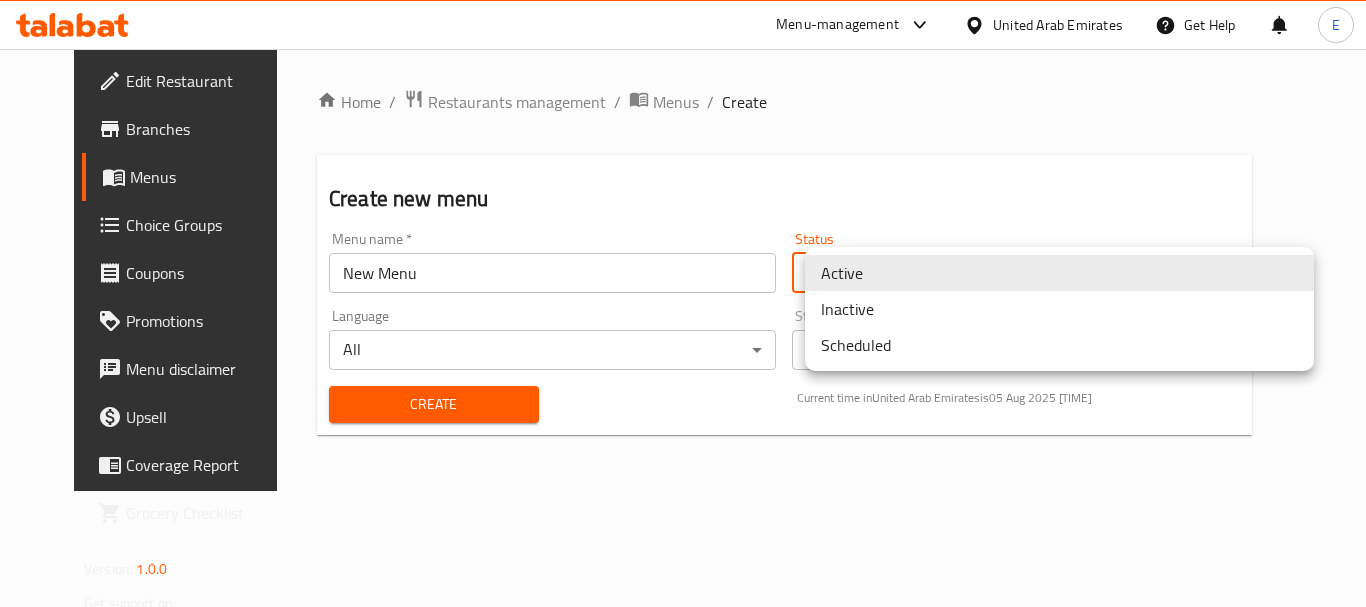 click on "Inactive" at bounding box center [1059, 309] 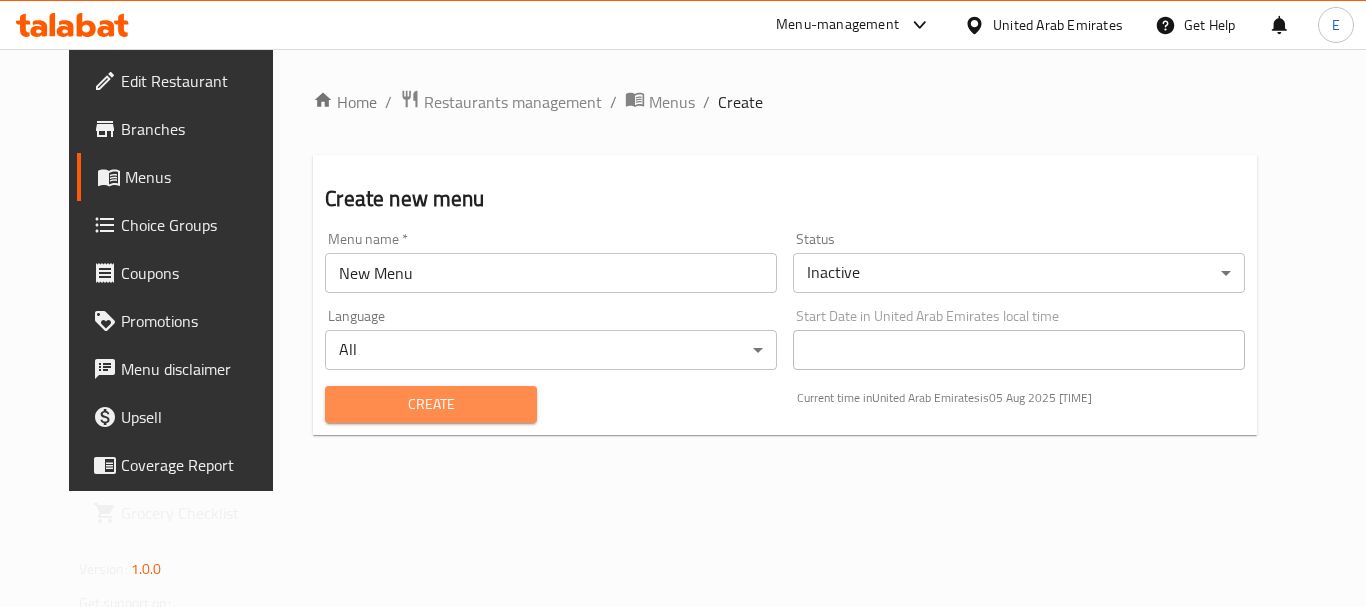 click on "Create" at bounding box center [431, 404] 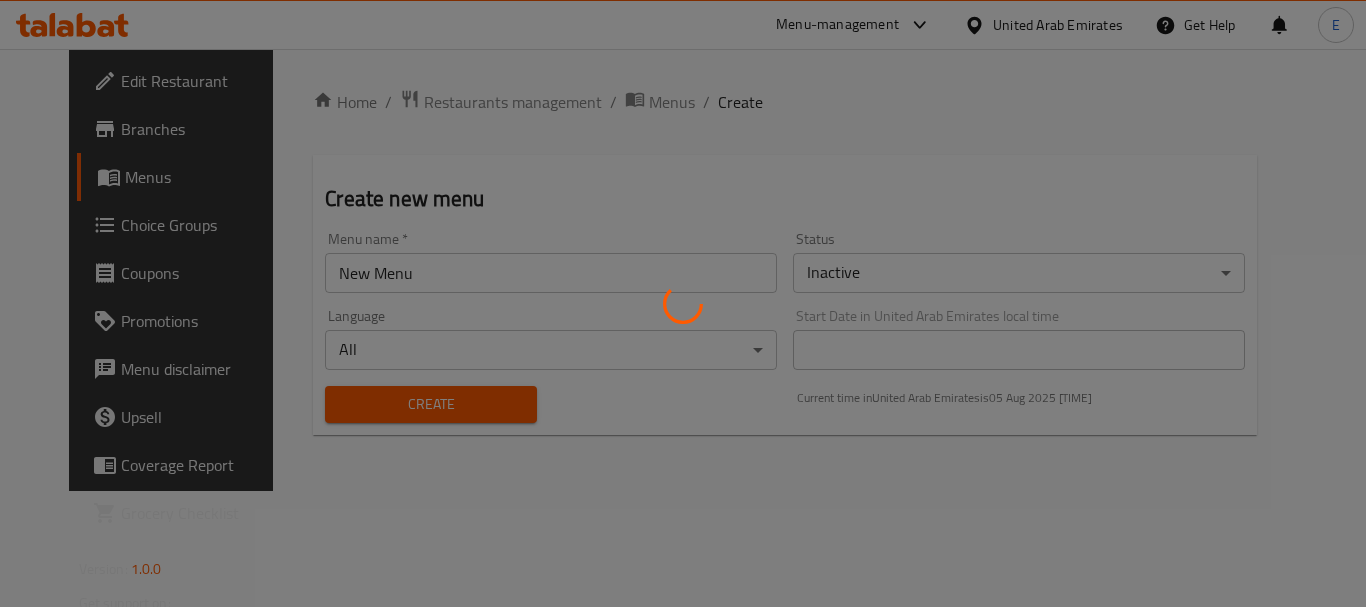 type 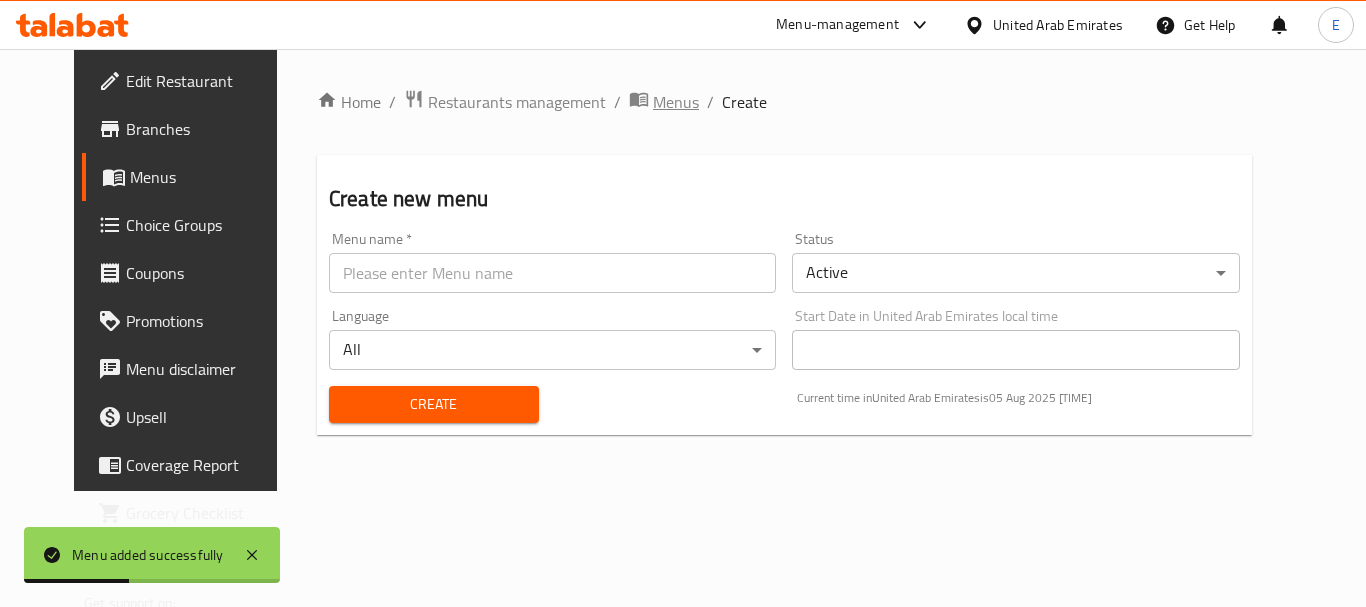 click on "Menus" at bounding box center (676, 102) 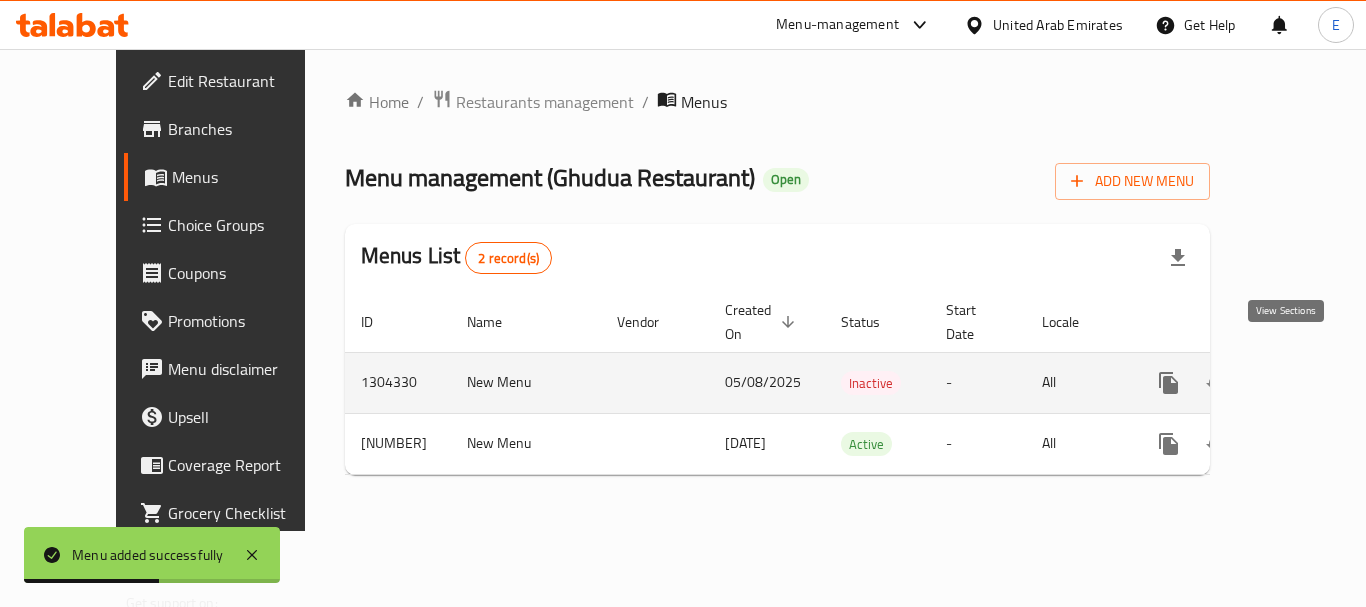 click 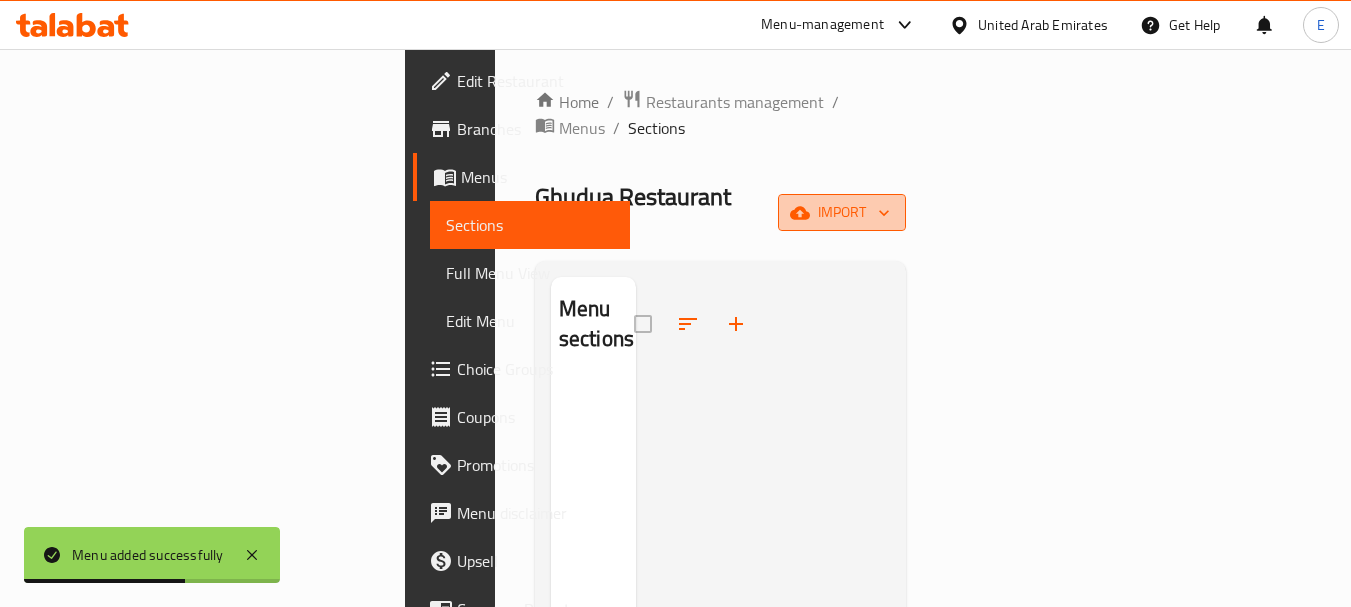 click on "import" at bounding box center [842, 212] 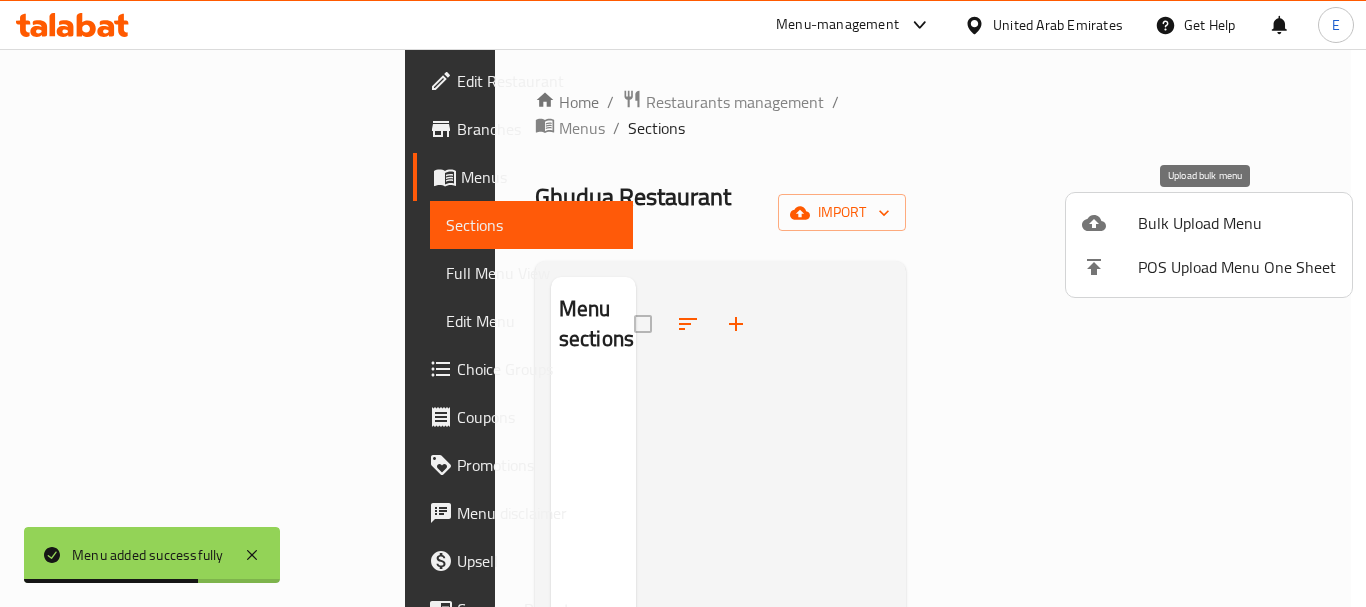 click on "Bulk Upload Menu" at bounding box center [1237, 223] 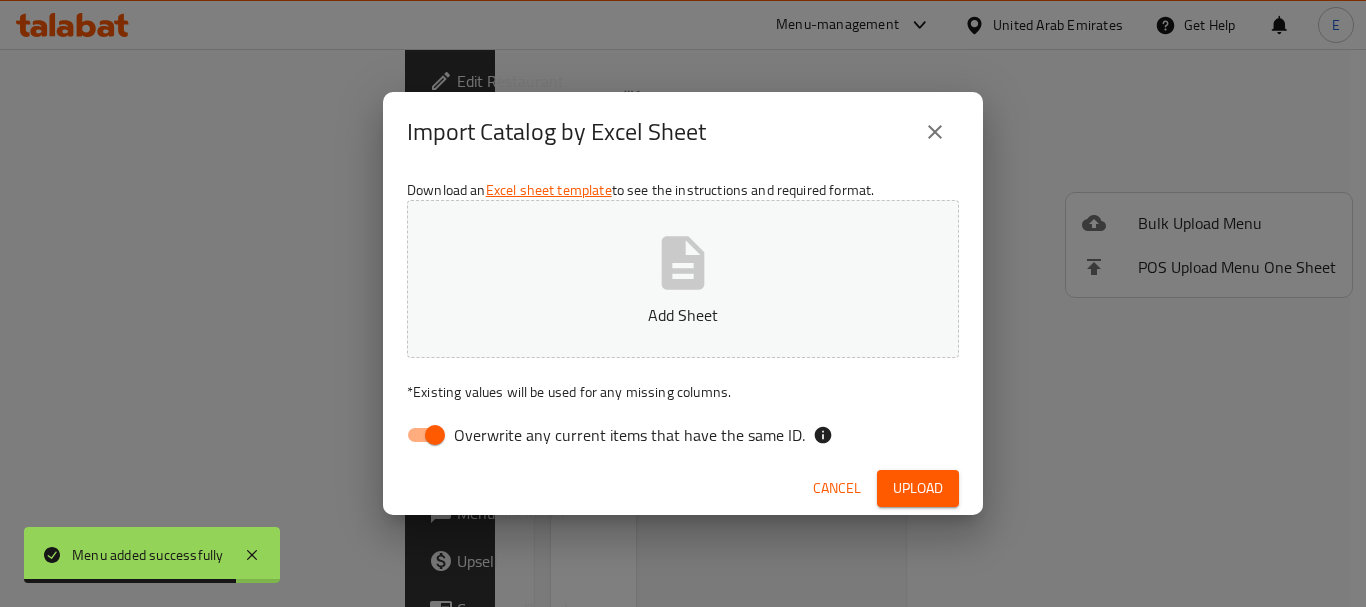 click on "Overwrite any current items that have the same ID." at bounding box center [435, 435] 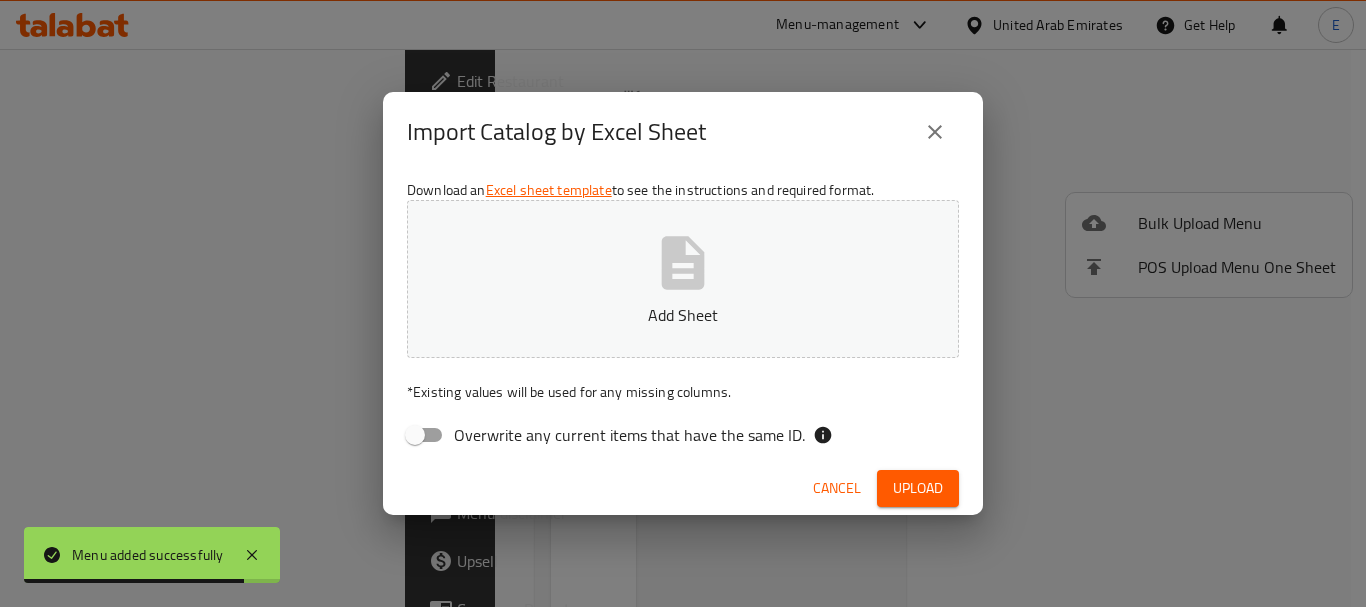 click on "Add Sheet" at bounding box center [683, 279] 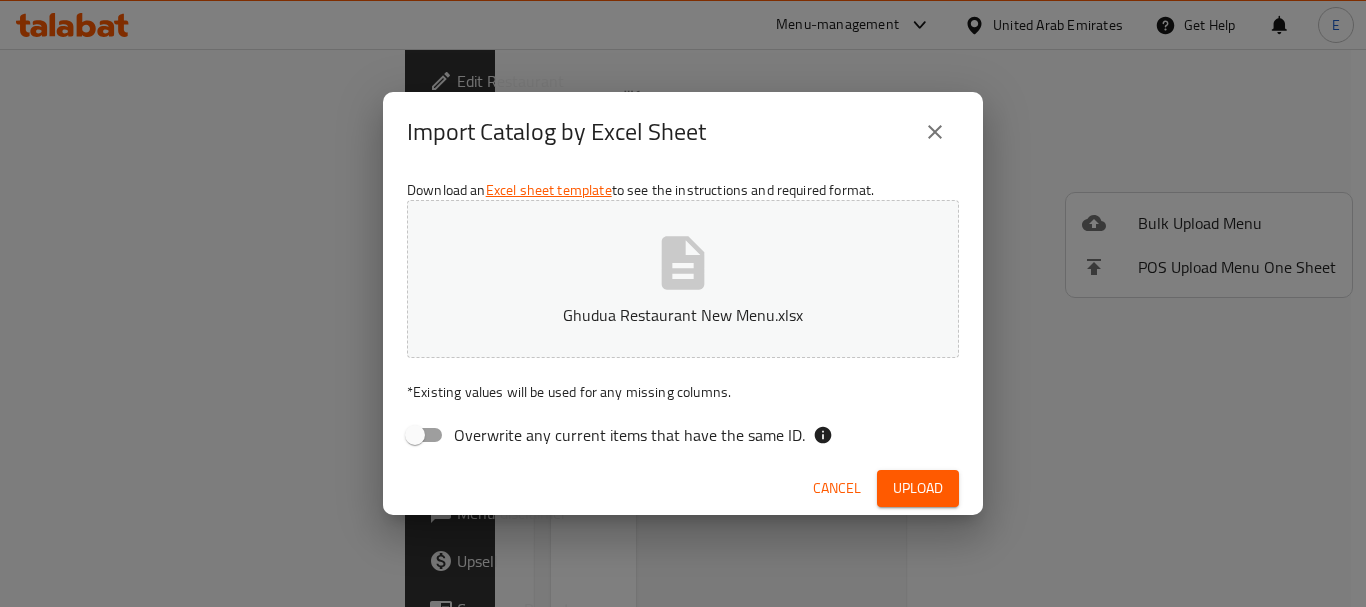 click on "Upload" at bounding box center [918, 488] 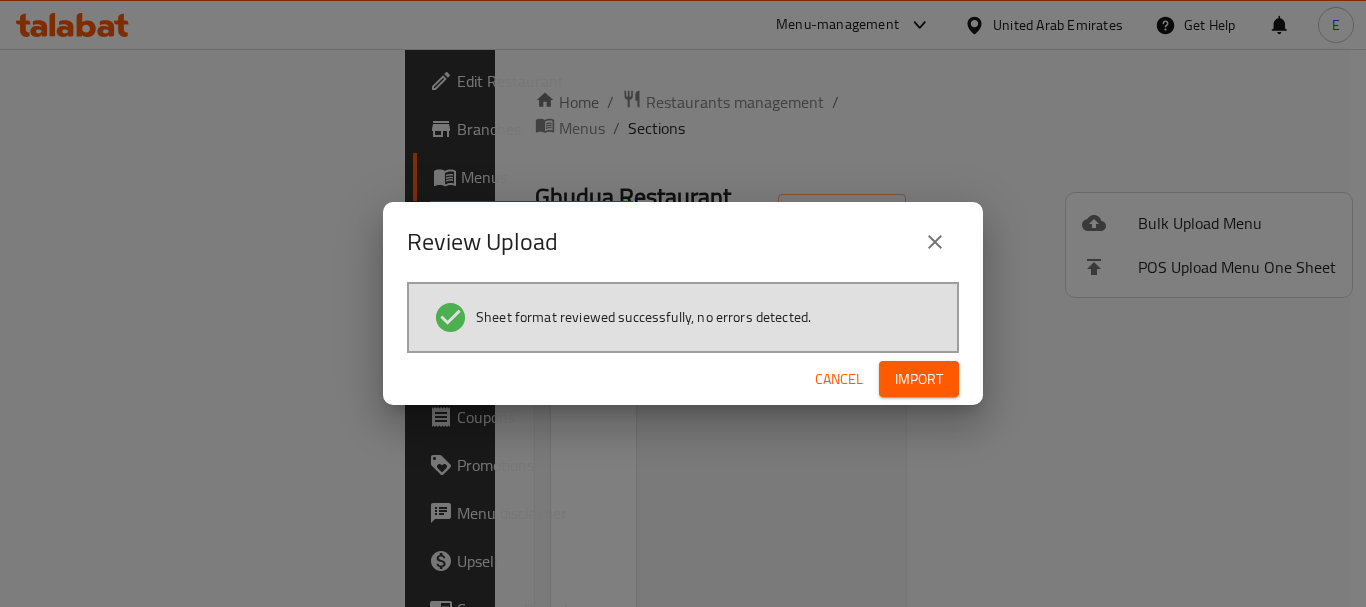 click on "Import" at bounding box center (919, 379) 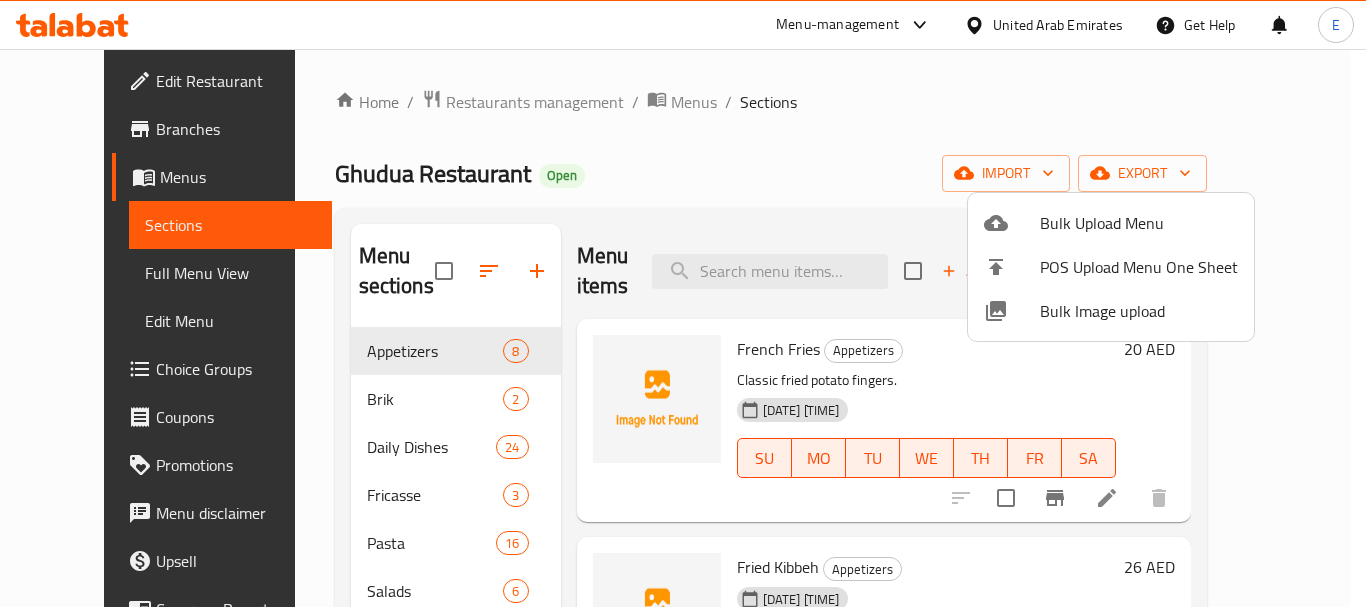click at bounding box center (683, 303) 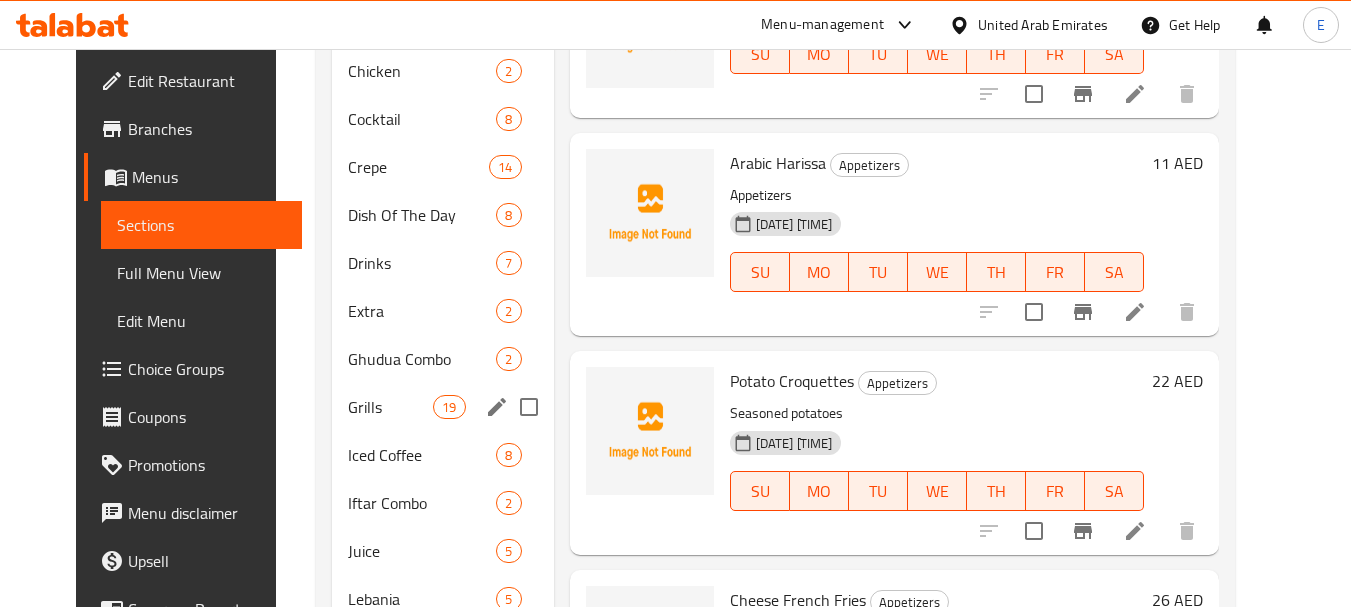 scroll, scrollTop: 1100, scrollLeft: 0, axis: vertical 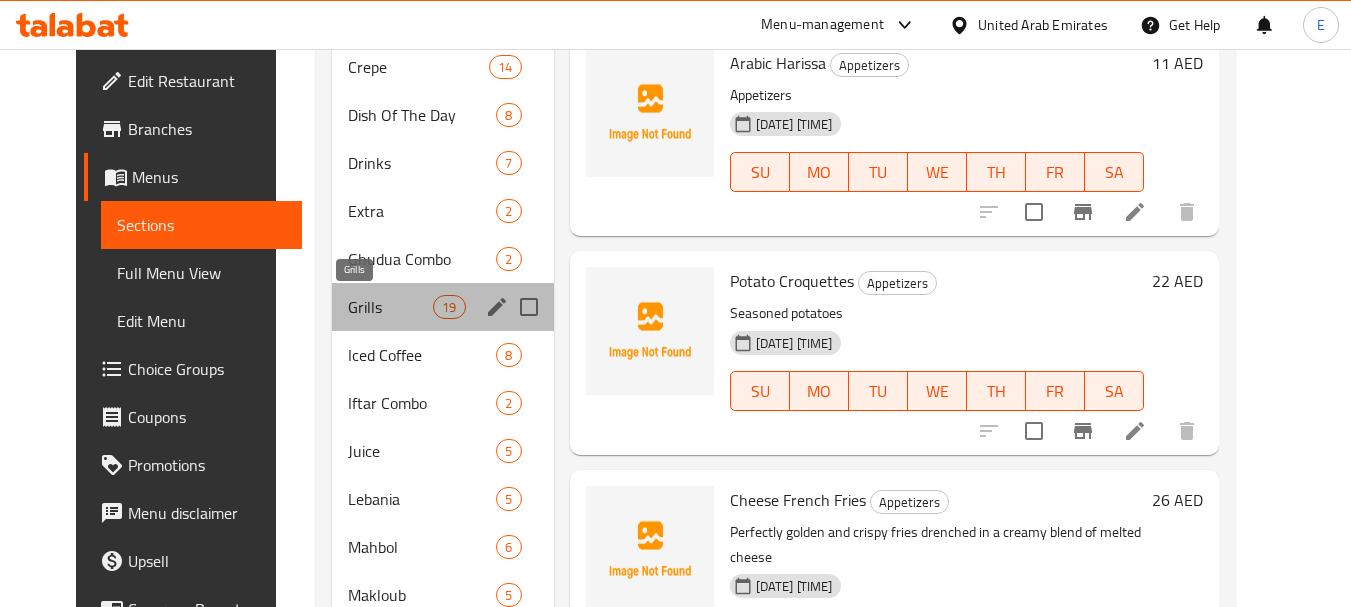 click on "Grills" at bounding box center (390, 307) 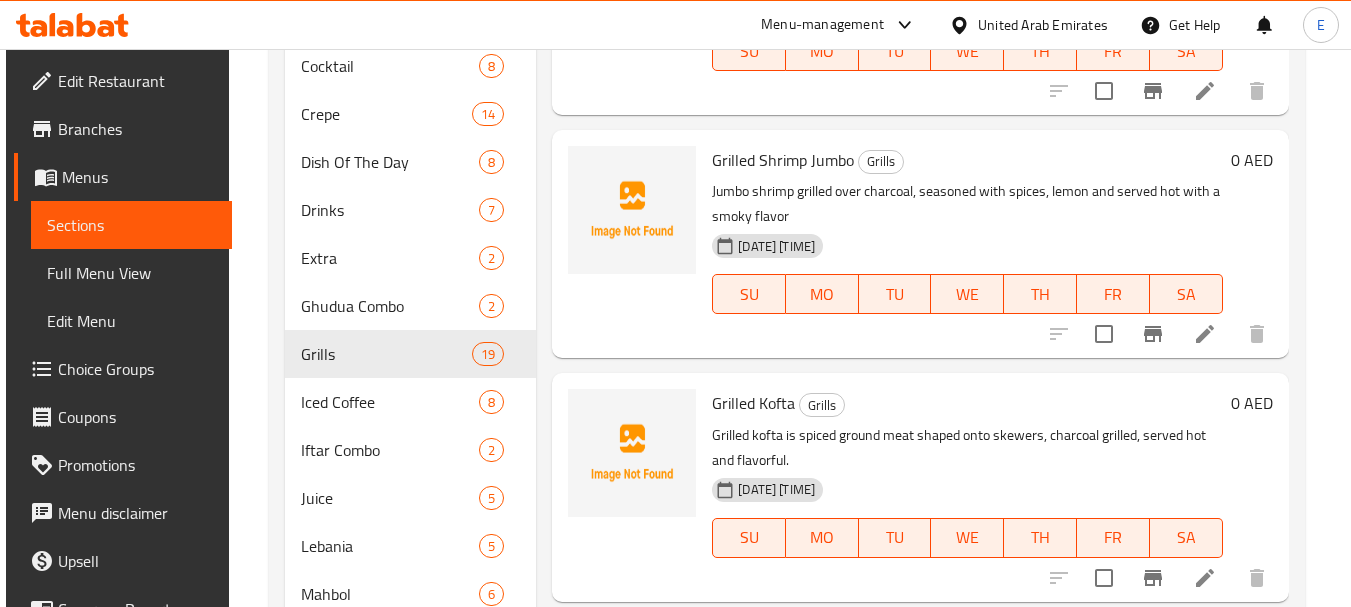 scroll, scrollTop: 1052, scrollLeft: 0, axis: vertical 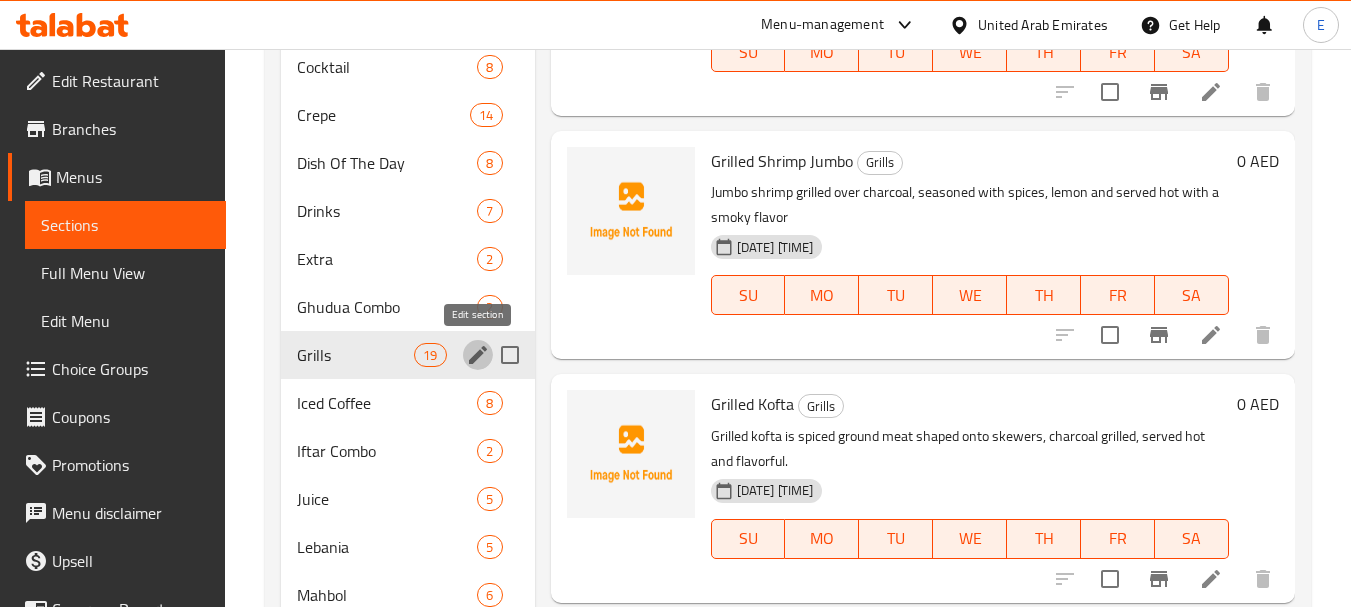 click 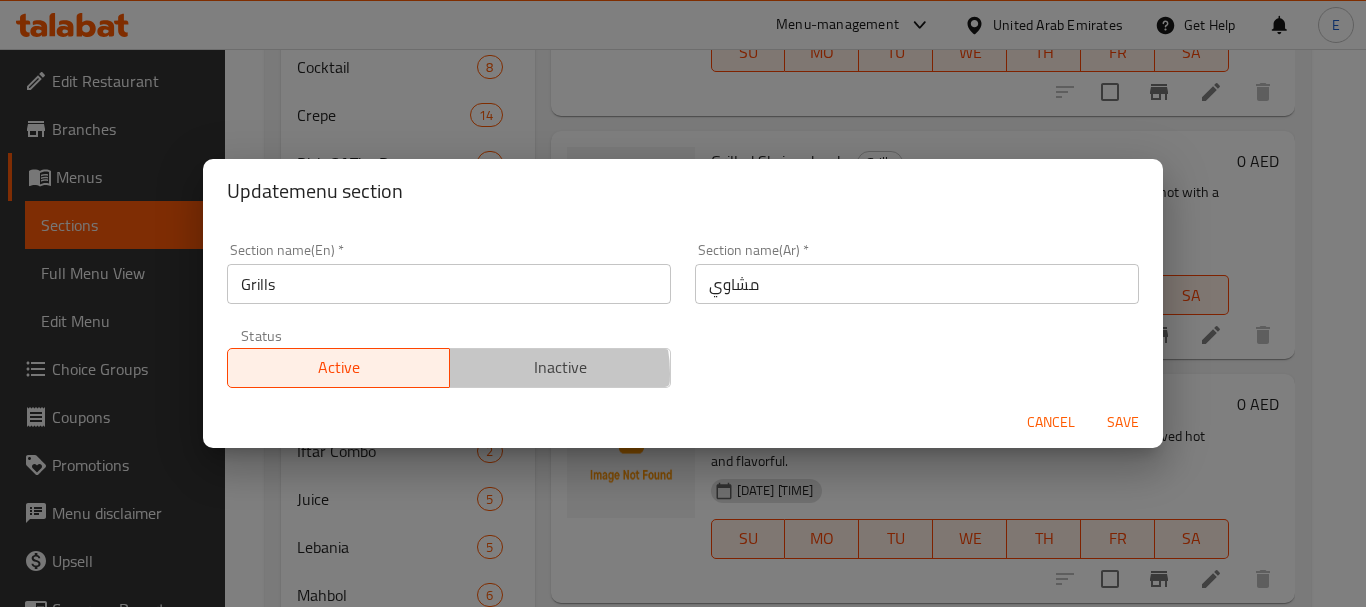 click on "Inactive" at bounding box center (561, 367) 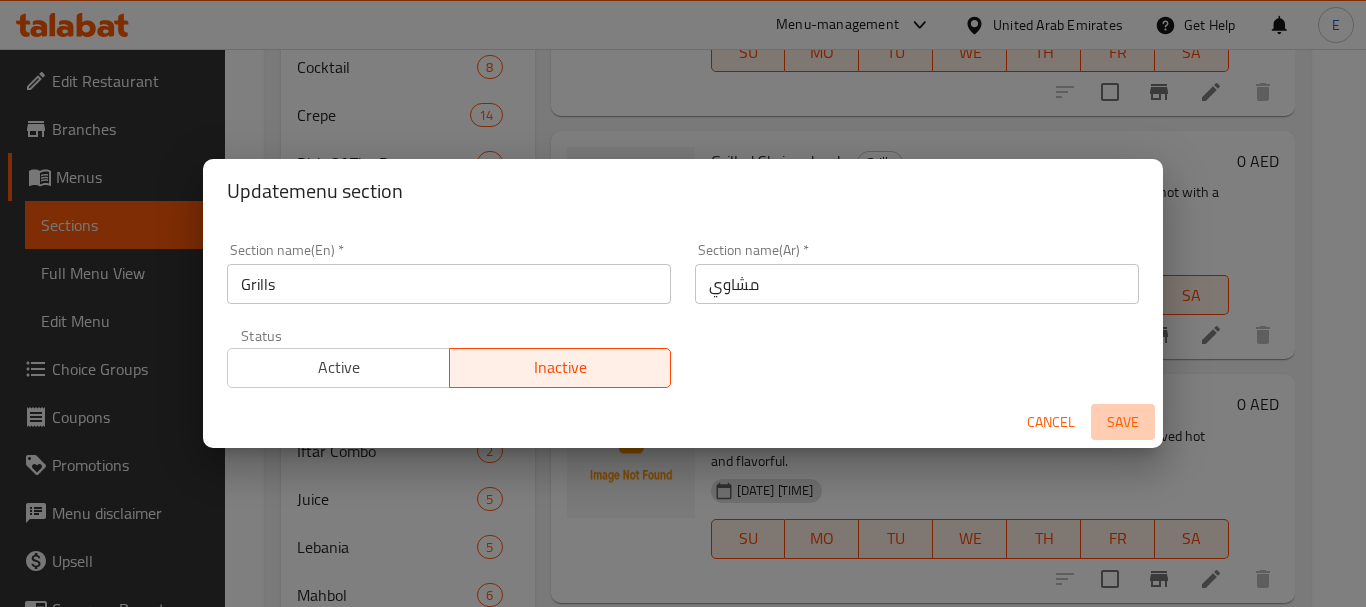 click on "Save" at bounding box center [1123, 422] 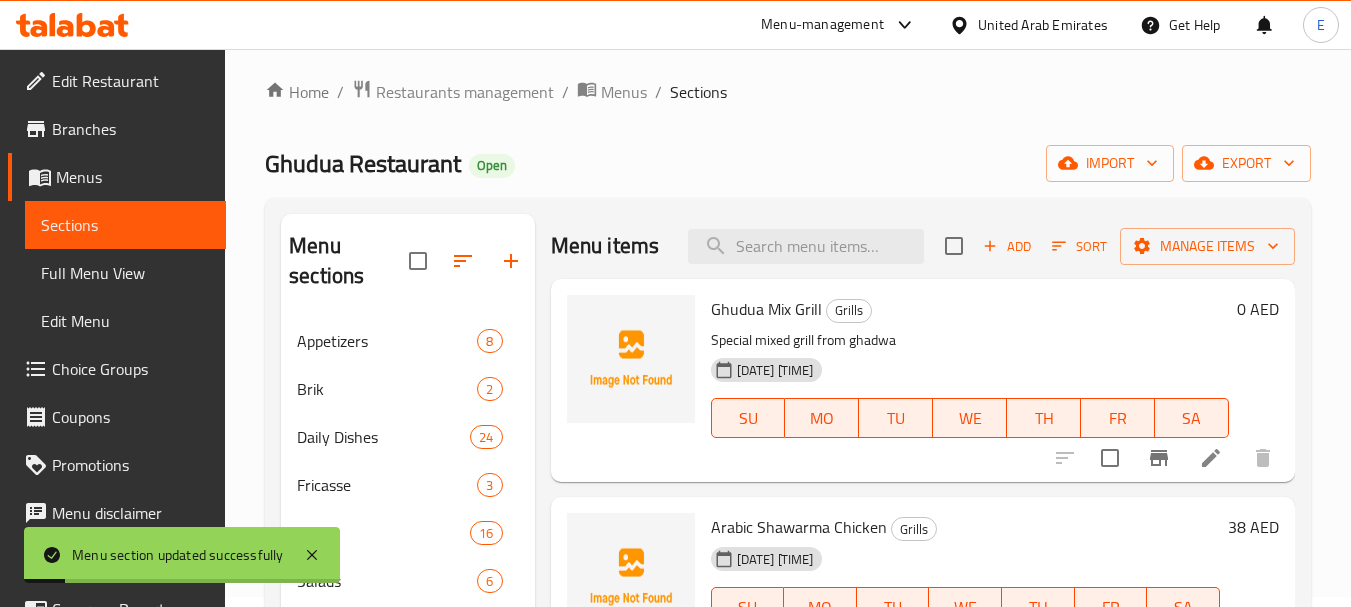 scroll, scrollTop: 0, scrollLeft: 0, axis: both 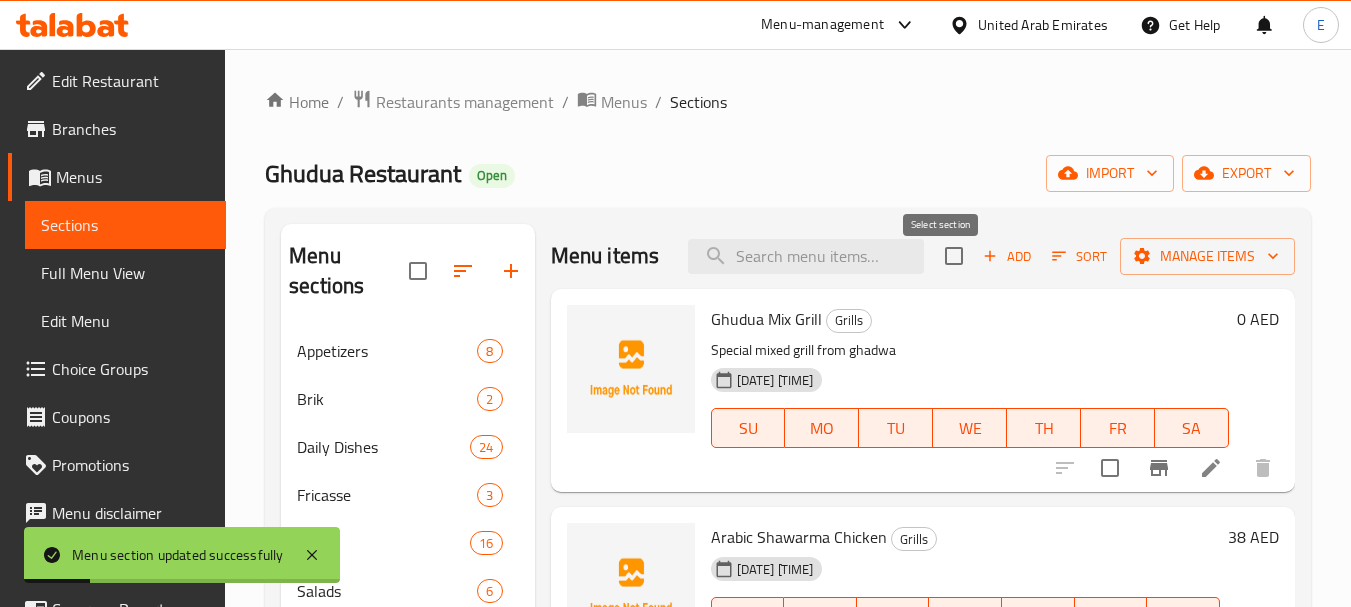click at bounding box center (954, 256) 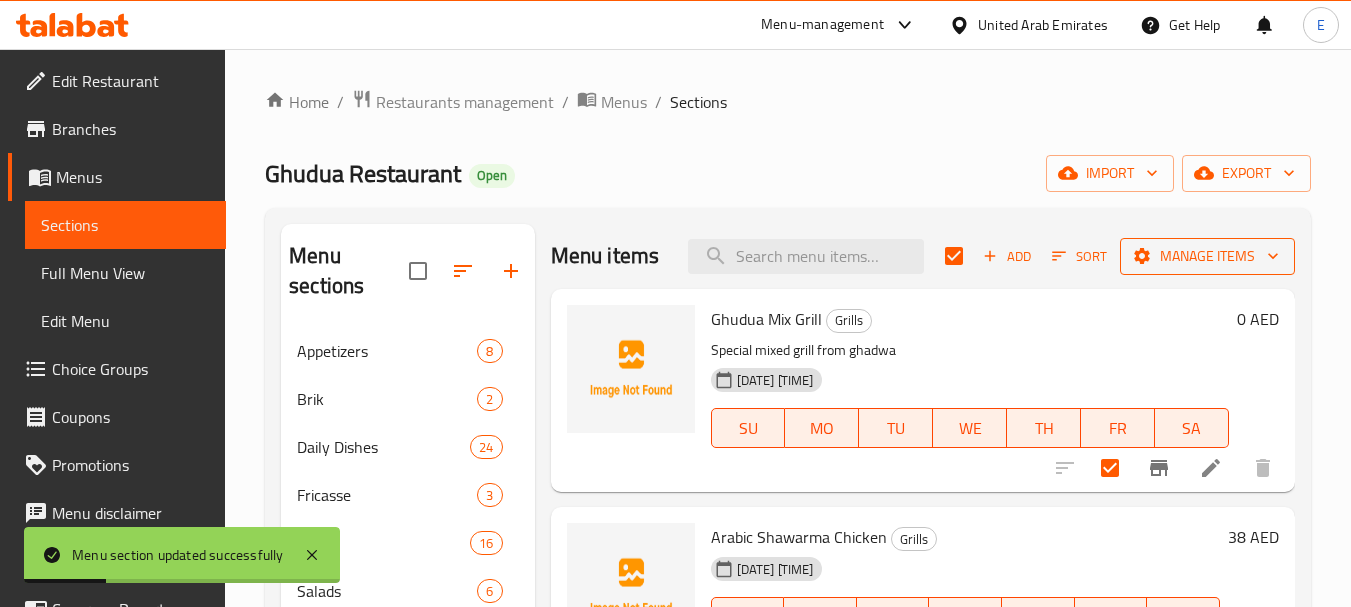click on "Manage items" at bounding box center [1207, 256] 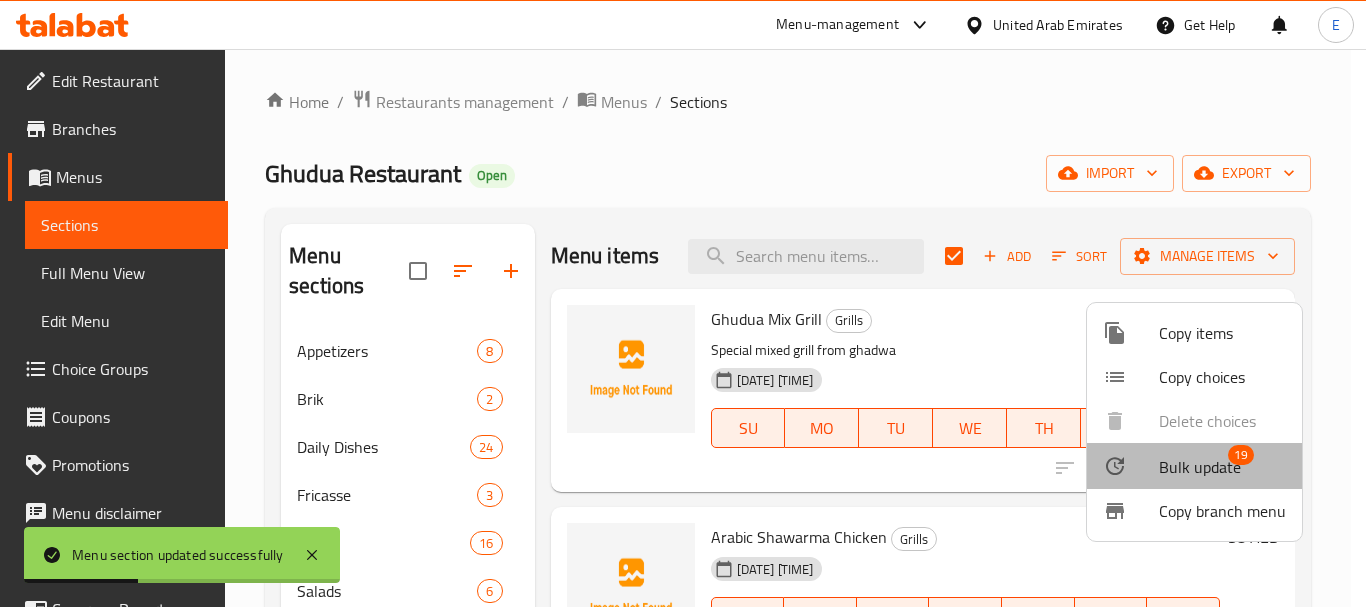 click on "Bulk update" at bounding box center [1200, 467] 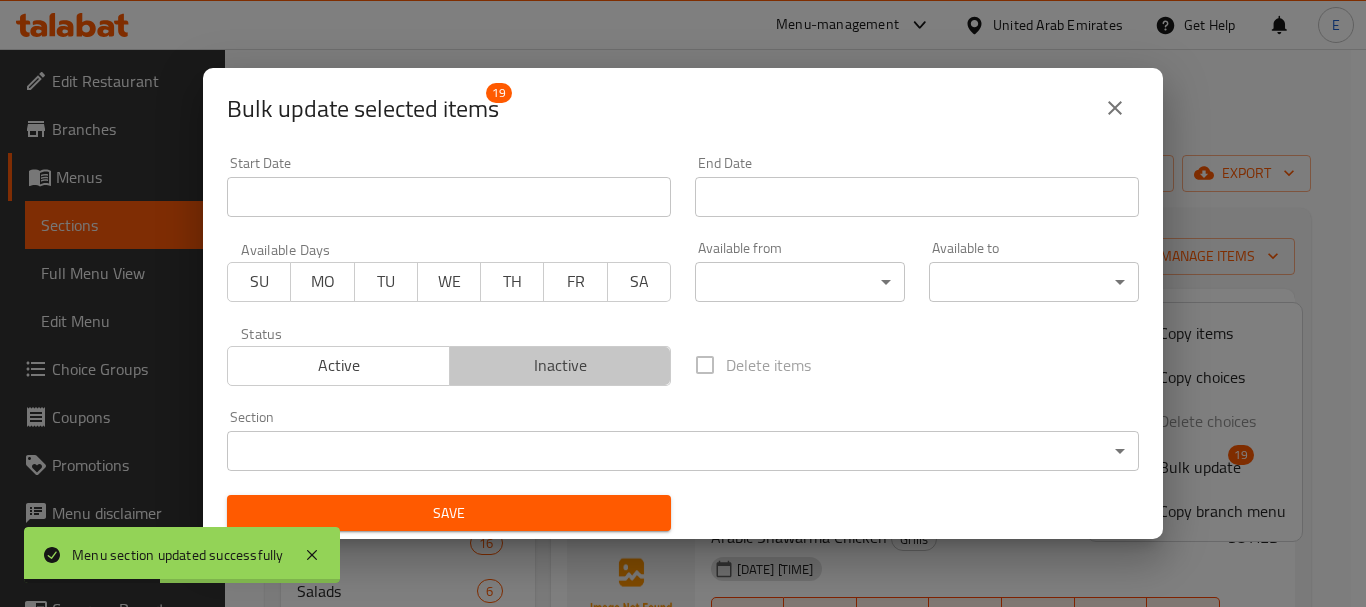 click on "Inactive" at bounding box center (561, 365) 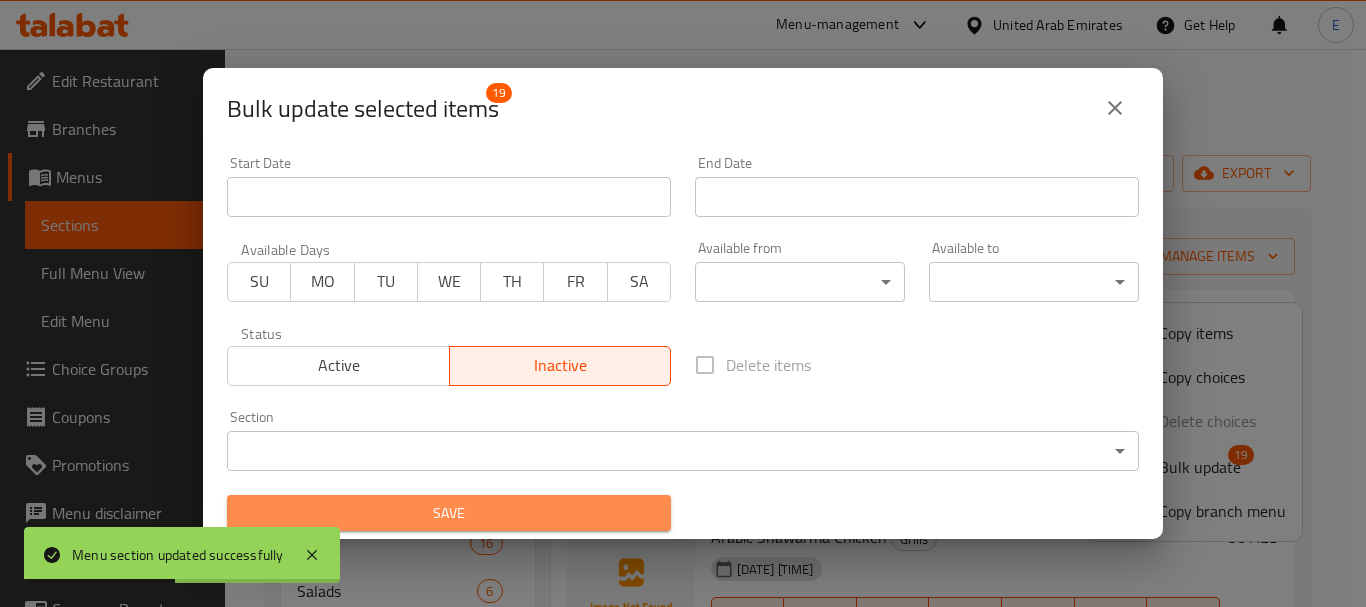 click on "Save" at bounding box center [449, 513] 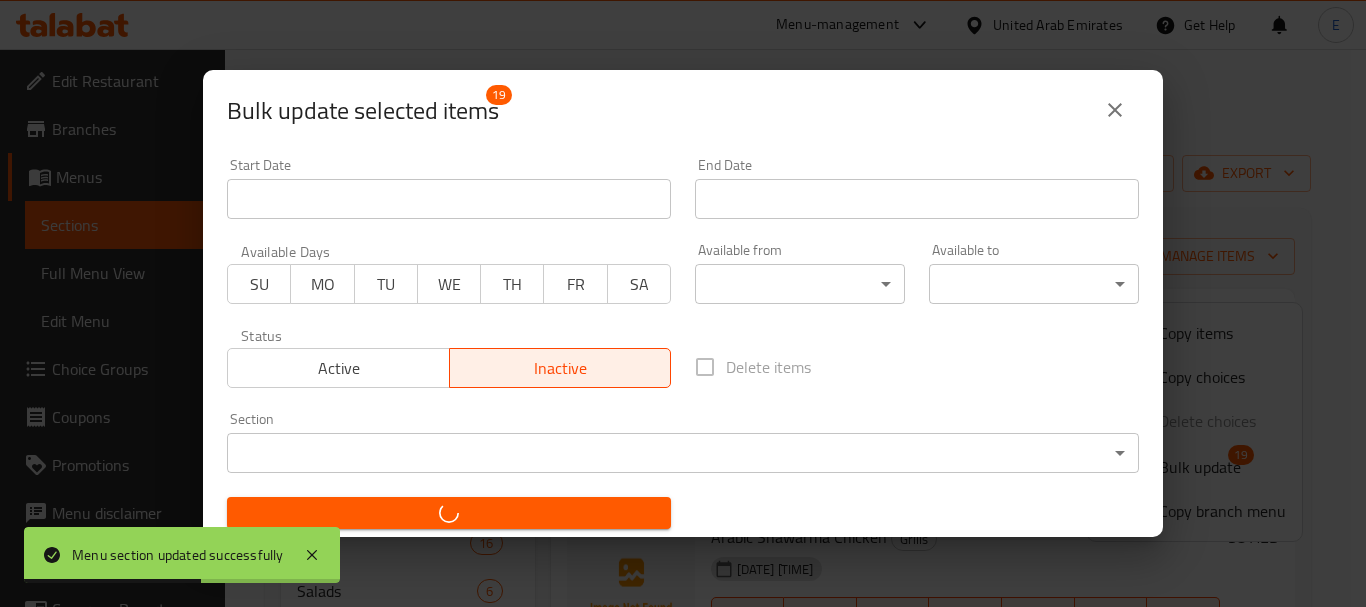 checkbox on "false" 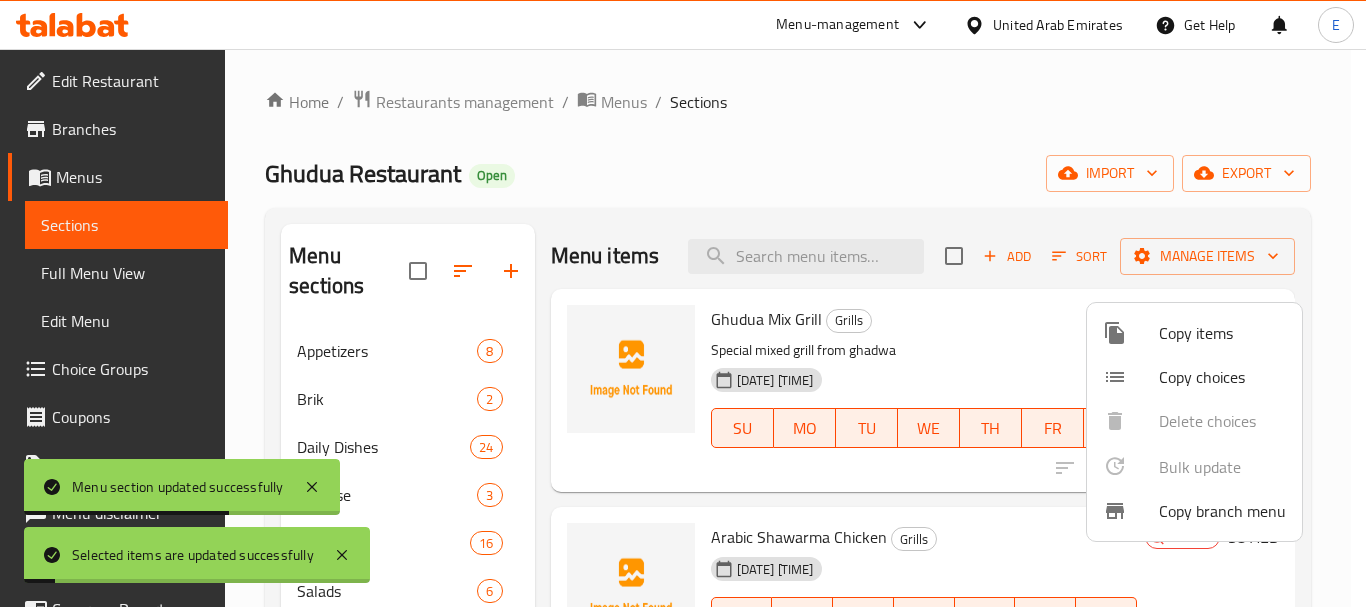 click at bounding box center [683, 303] 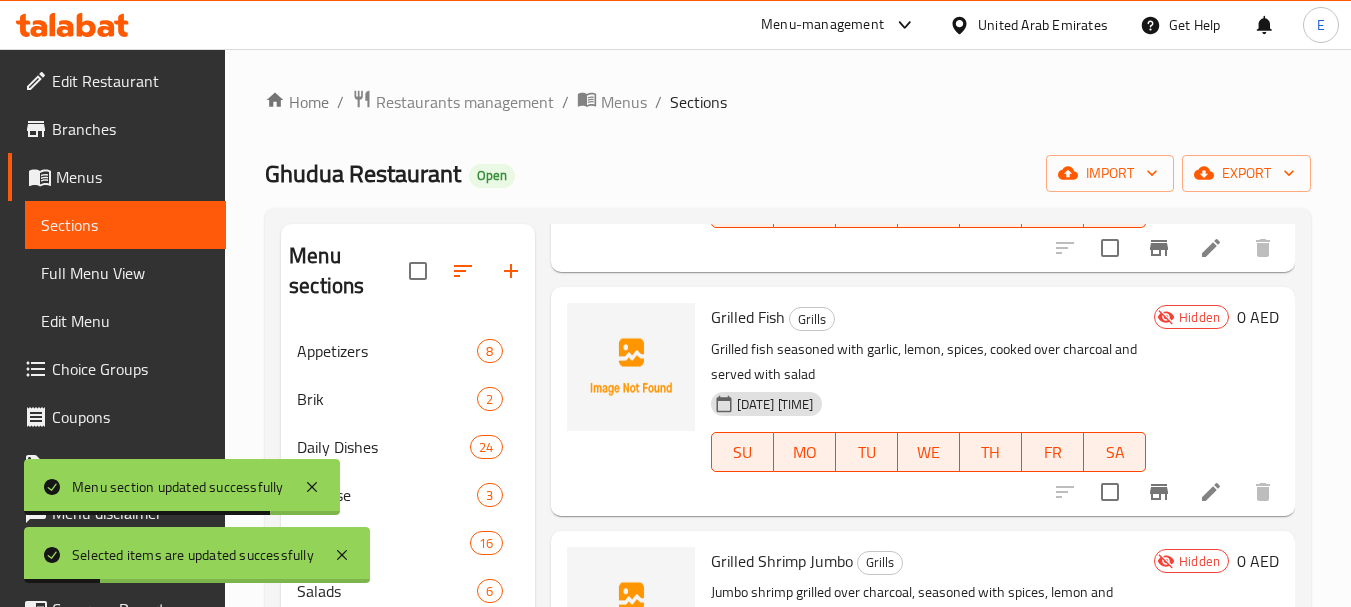 scroll, scrollTop: 800, scrollLeft: 0, axis: vertical 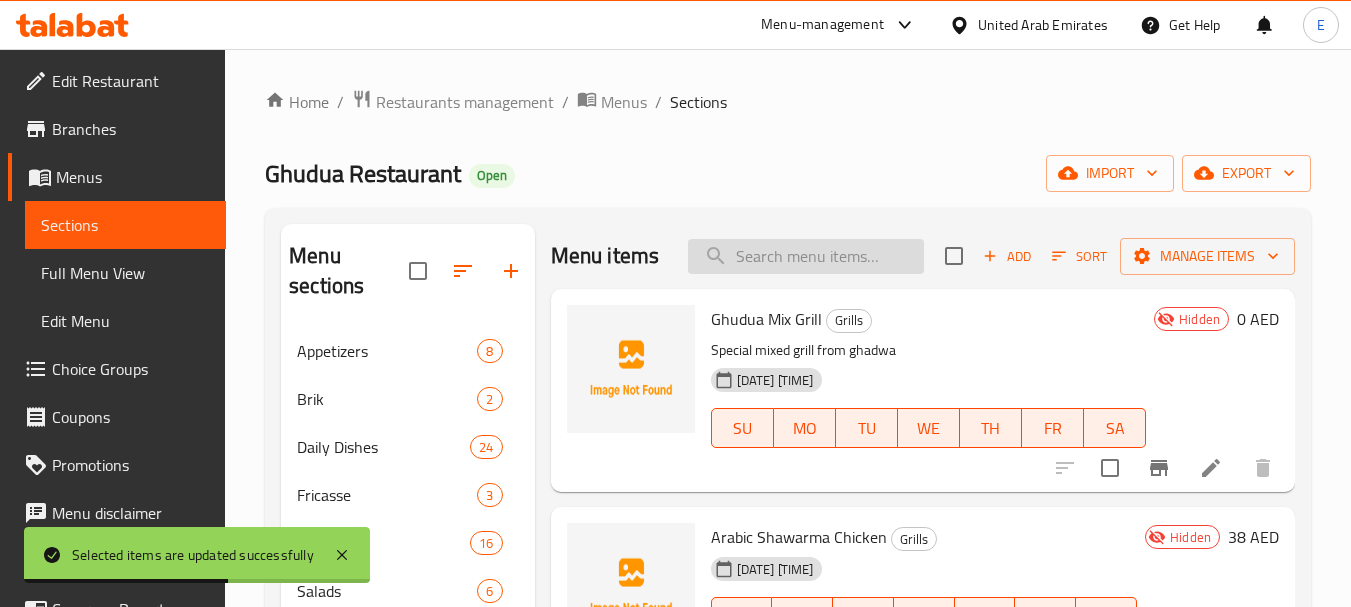 click at bounding box center (806, 256) 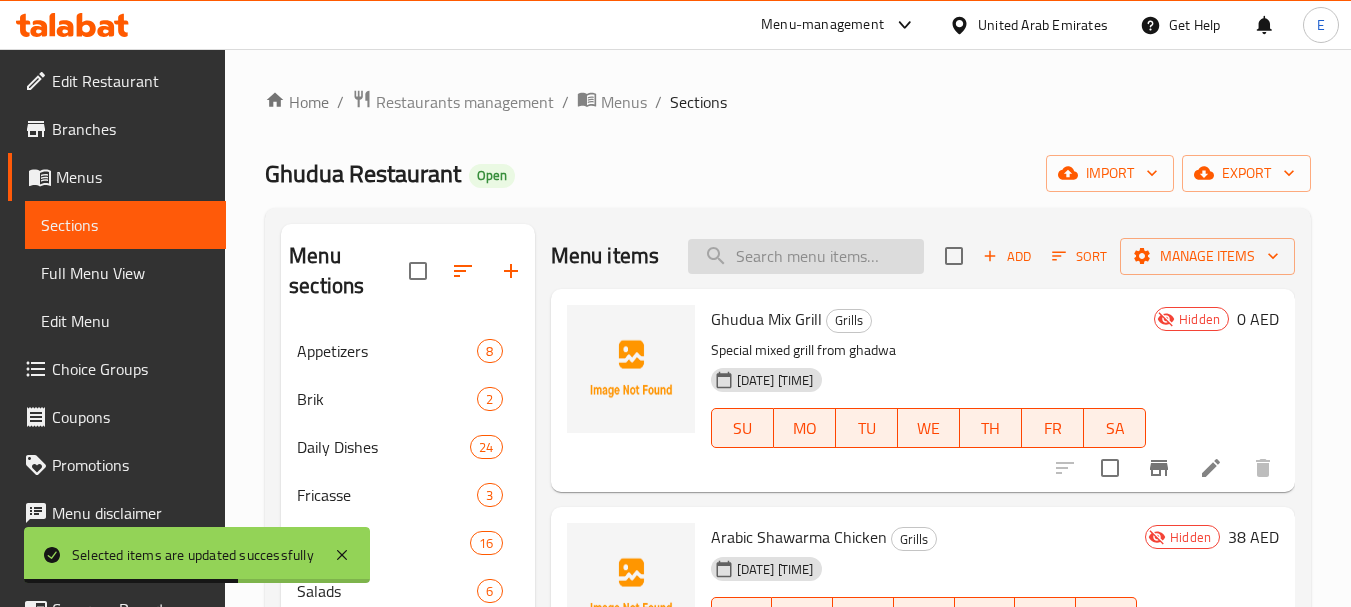 paste on "Turkish Coffee" 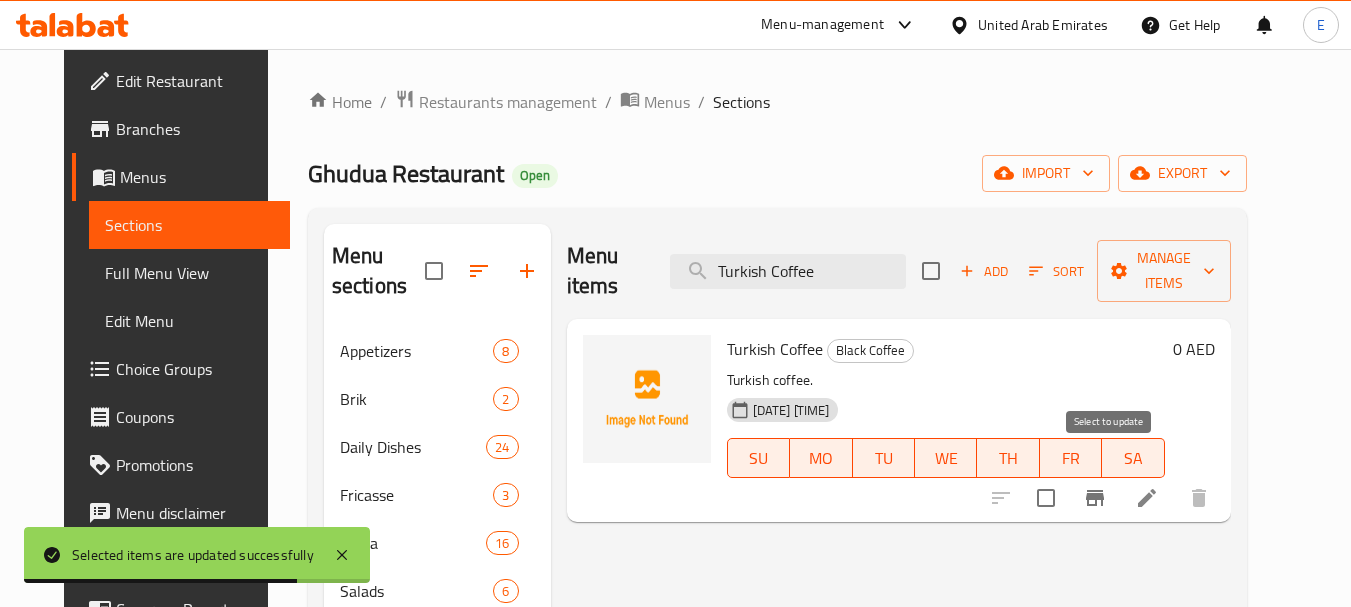 type on "Turkish Coffee" 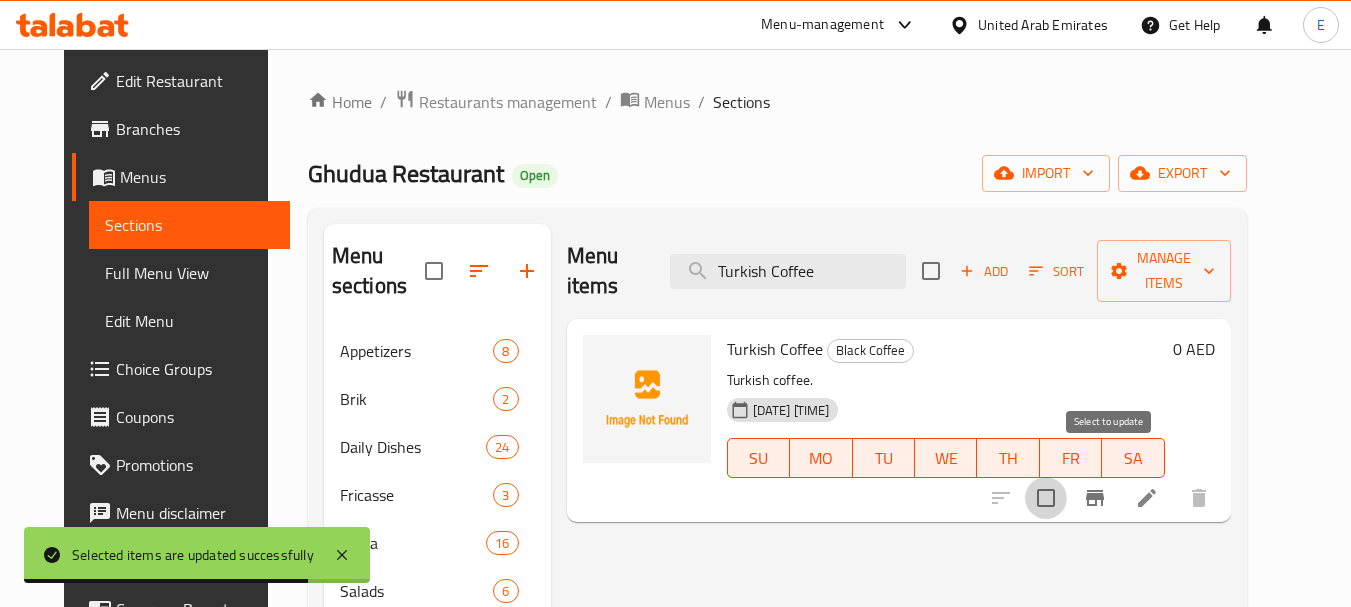 click at bounding box center [1046, 498] 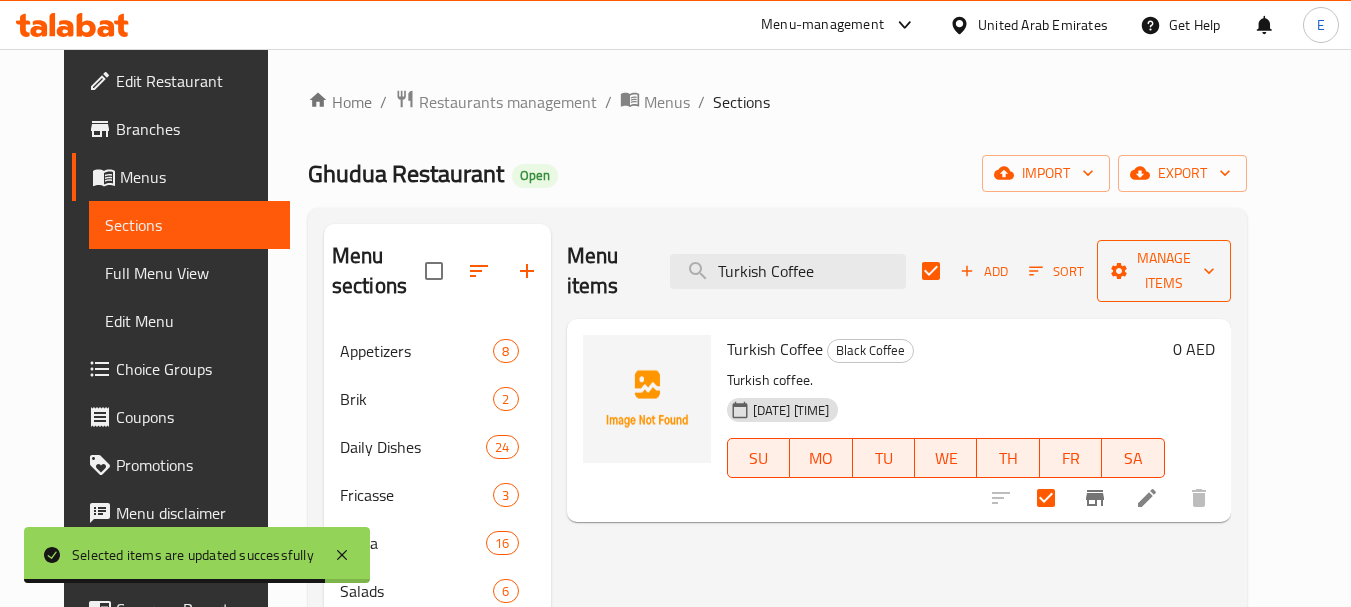 click on "Manage items" at bounding box center (1164, 271) 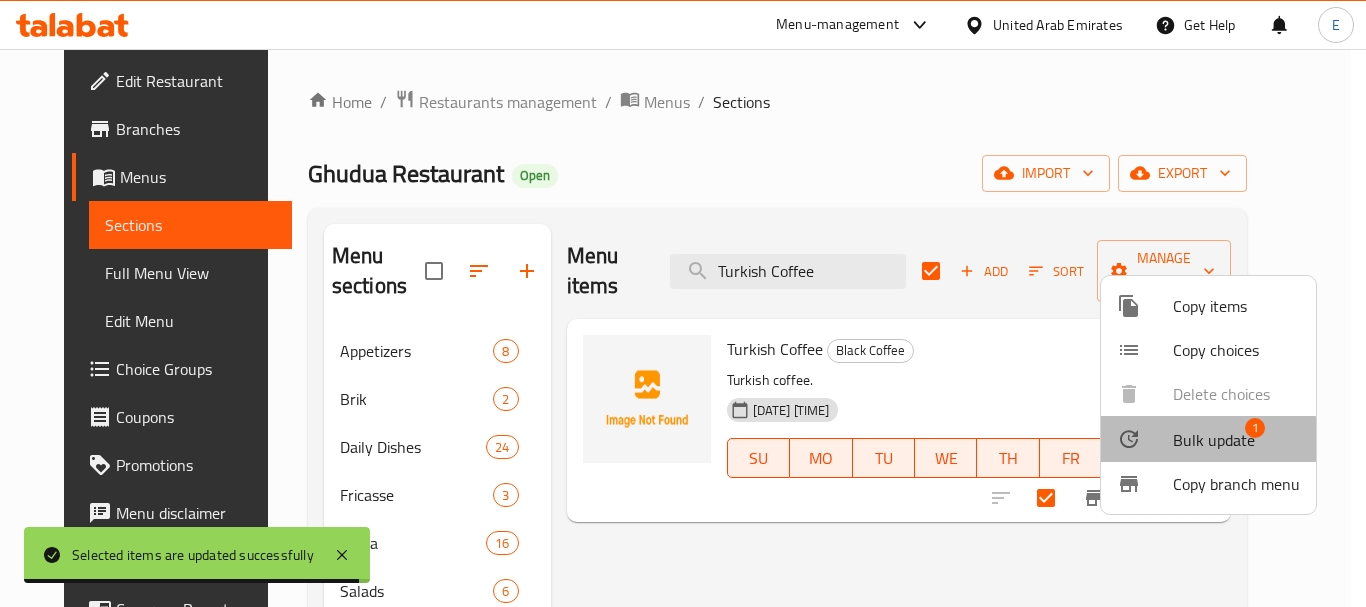 click on "Bulk update" at bounding box center (1214, 440) 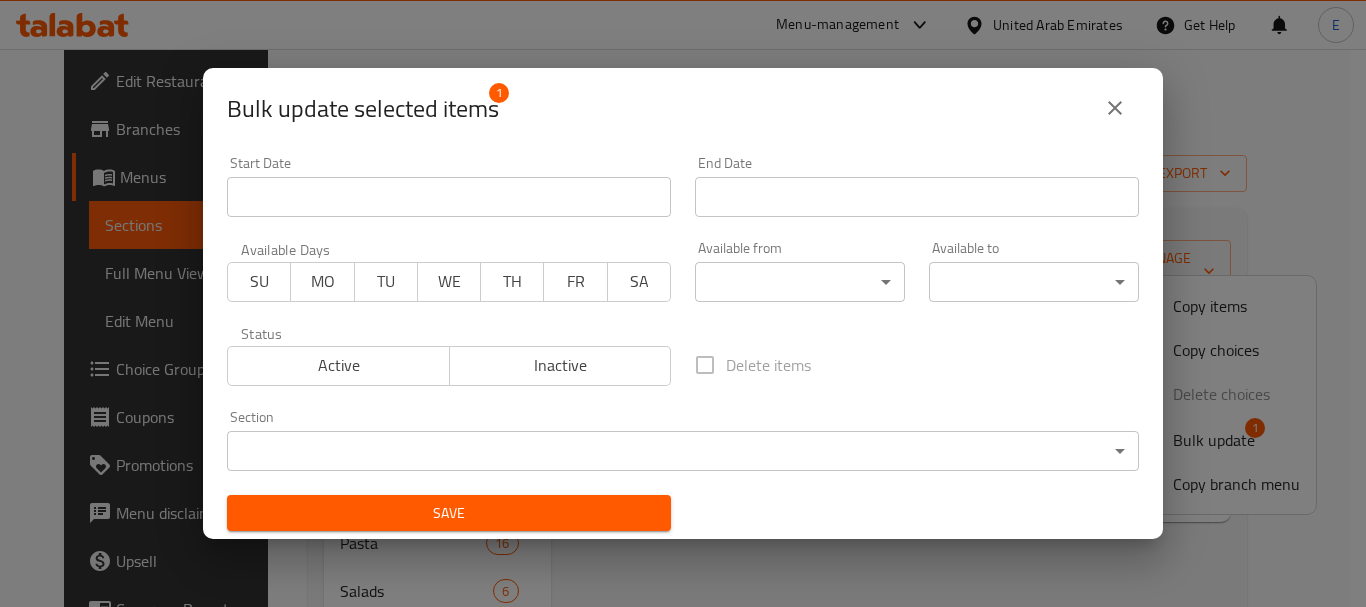 click on "Inactive" at bounding box center (561, 365) 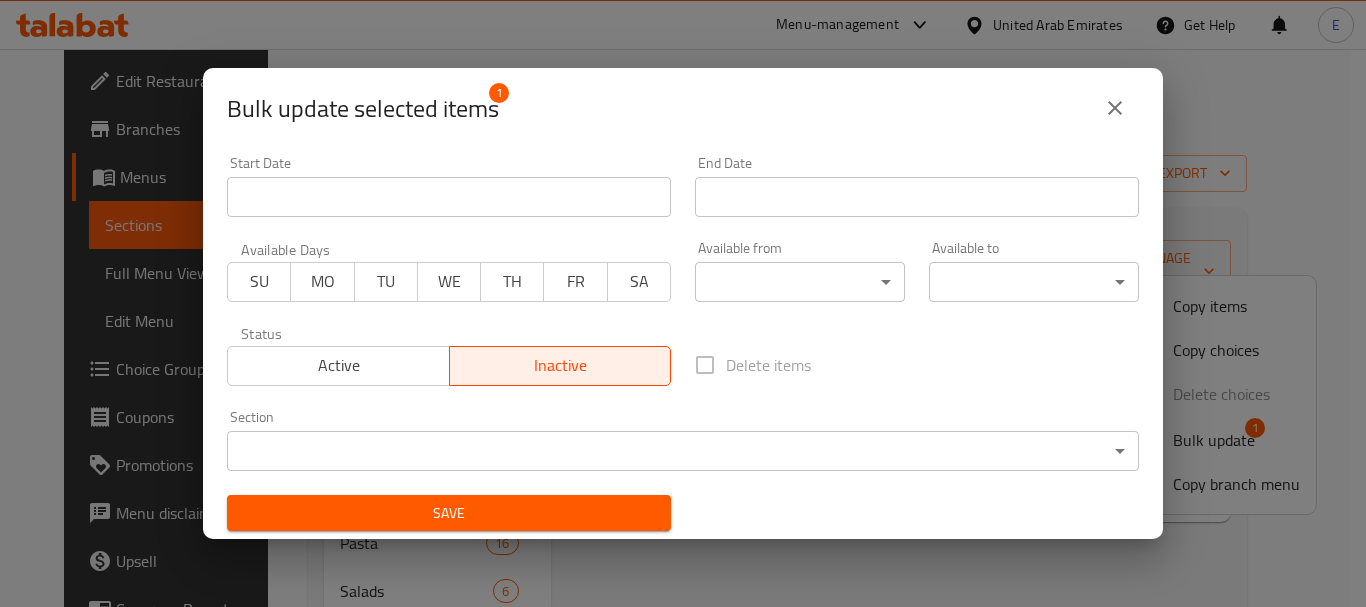 click on "Save" at bounding box center [449, 513] 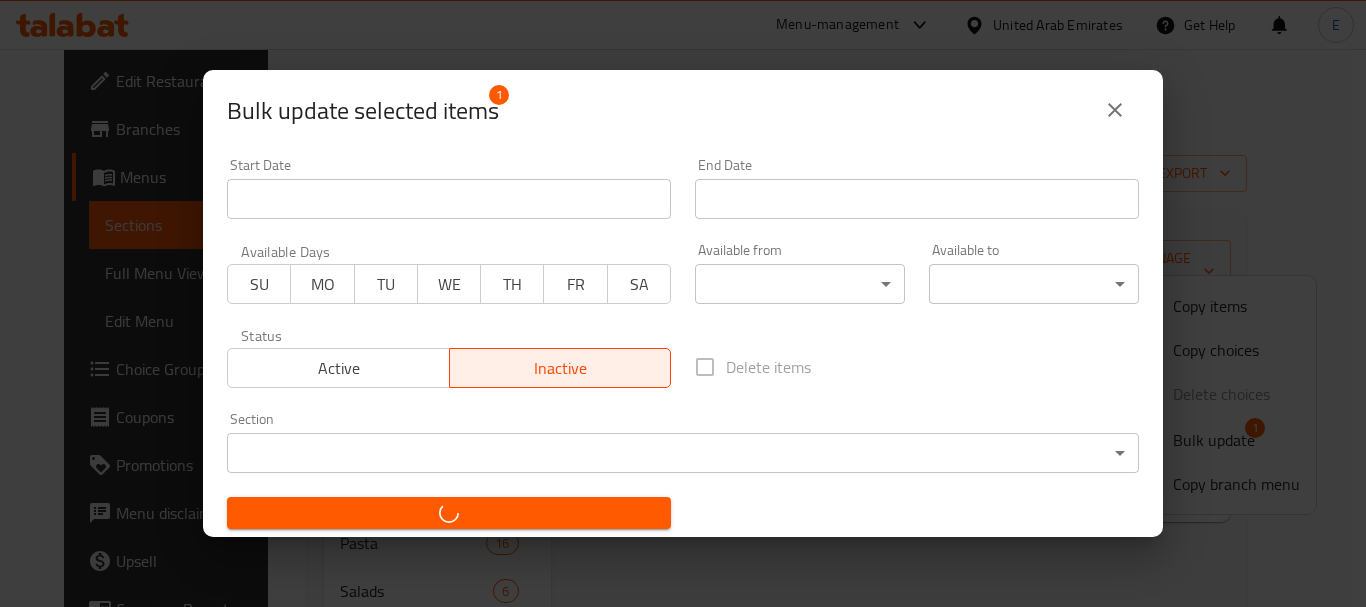 checkbox on "false" 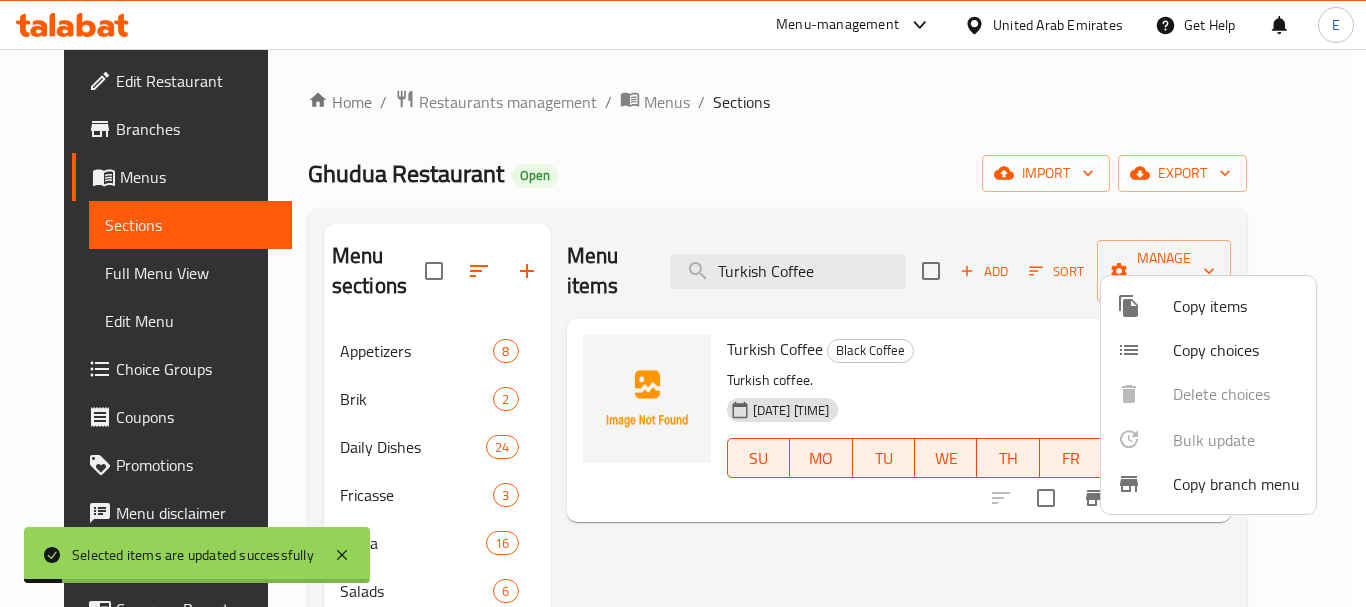 click at bounding box center (683, 303) 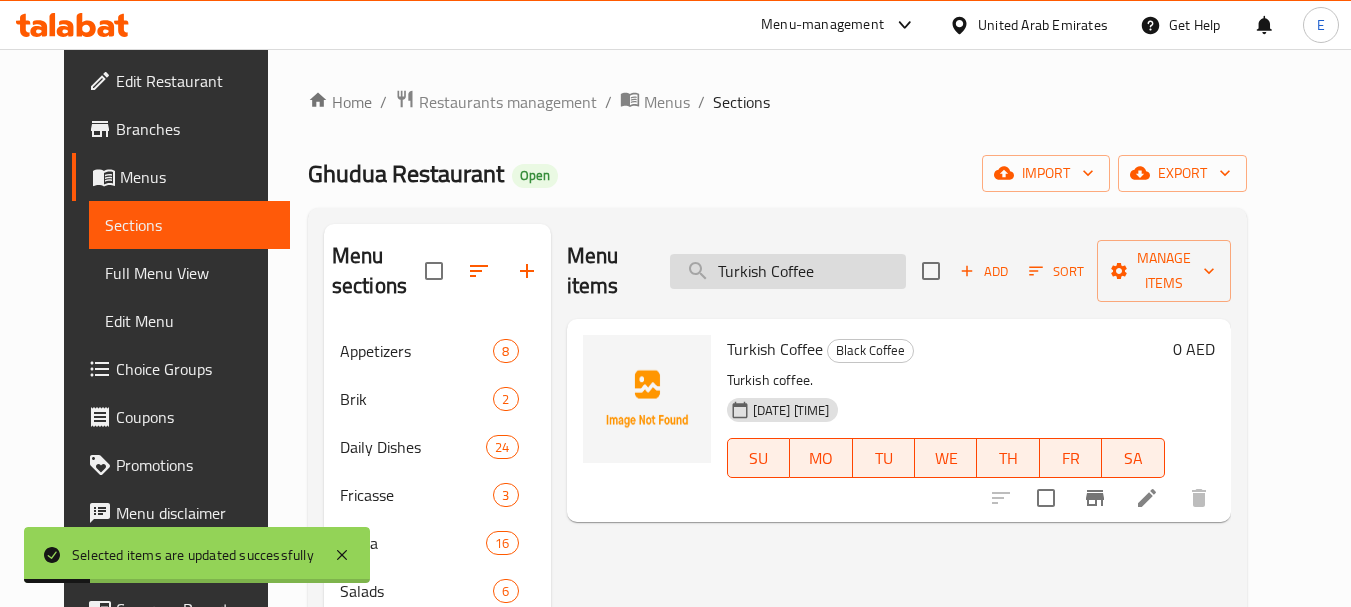 click on "Turkish Coffee" at bounding box center [788, 271] 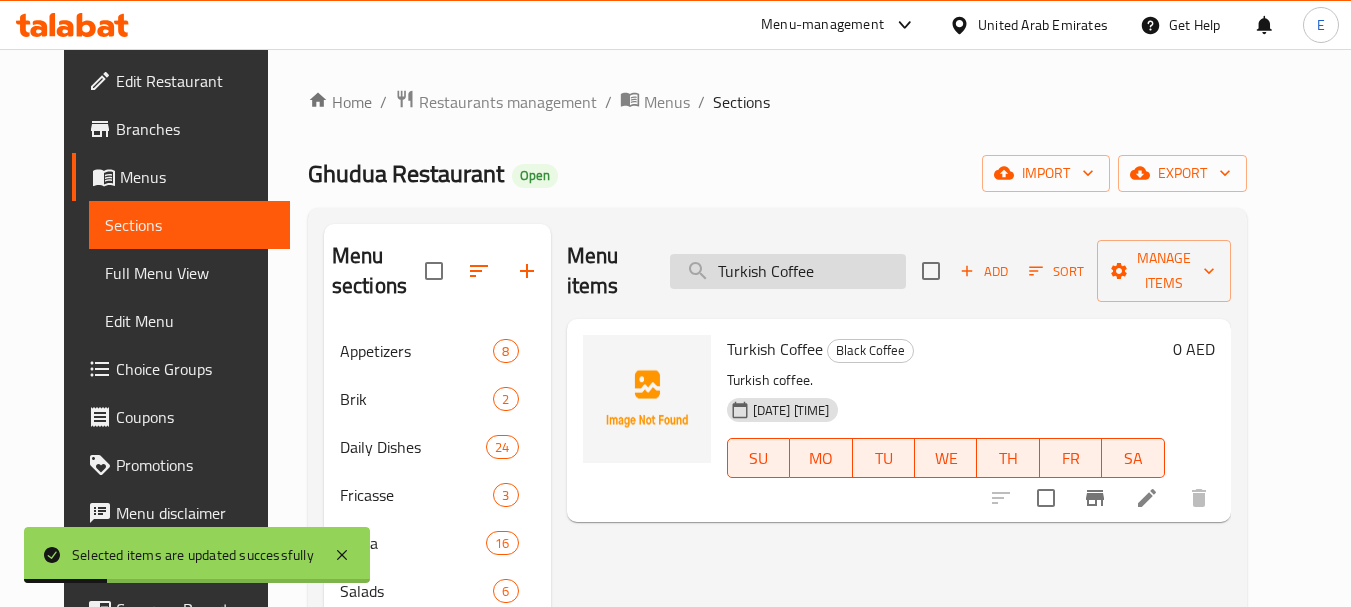 paste on "Espresso" 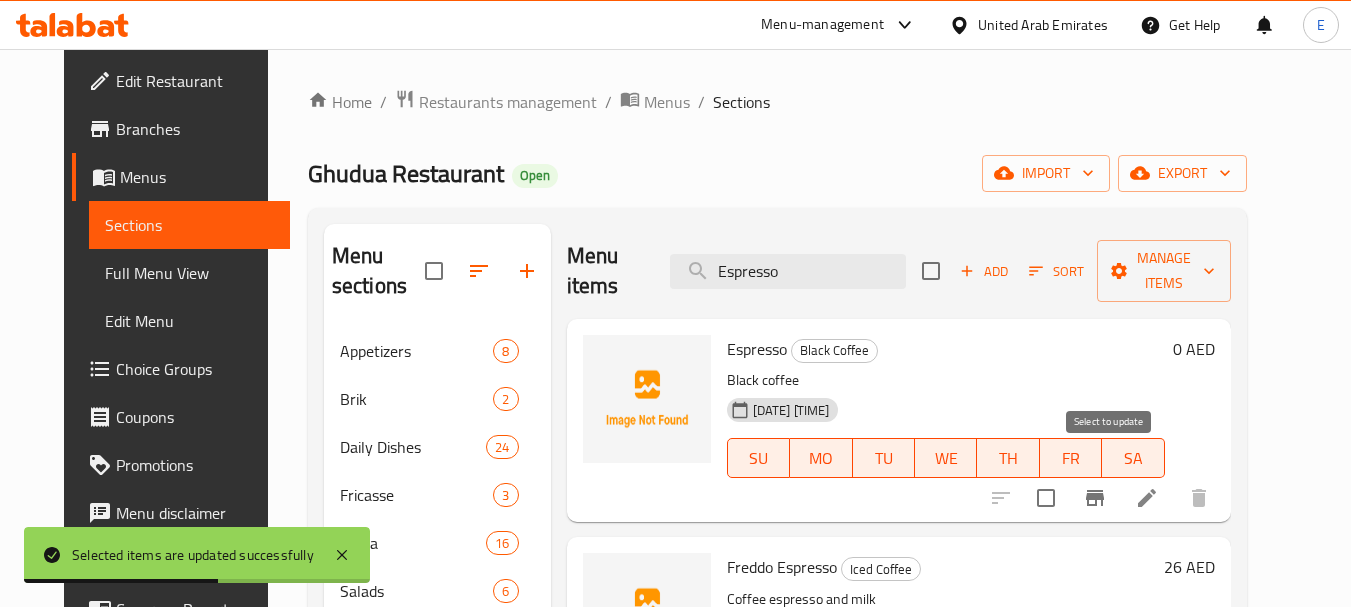 type on "Espresso" 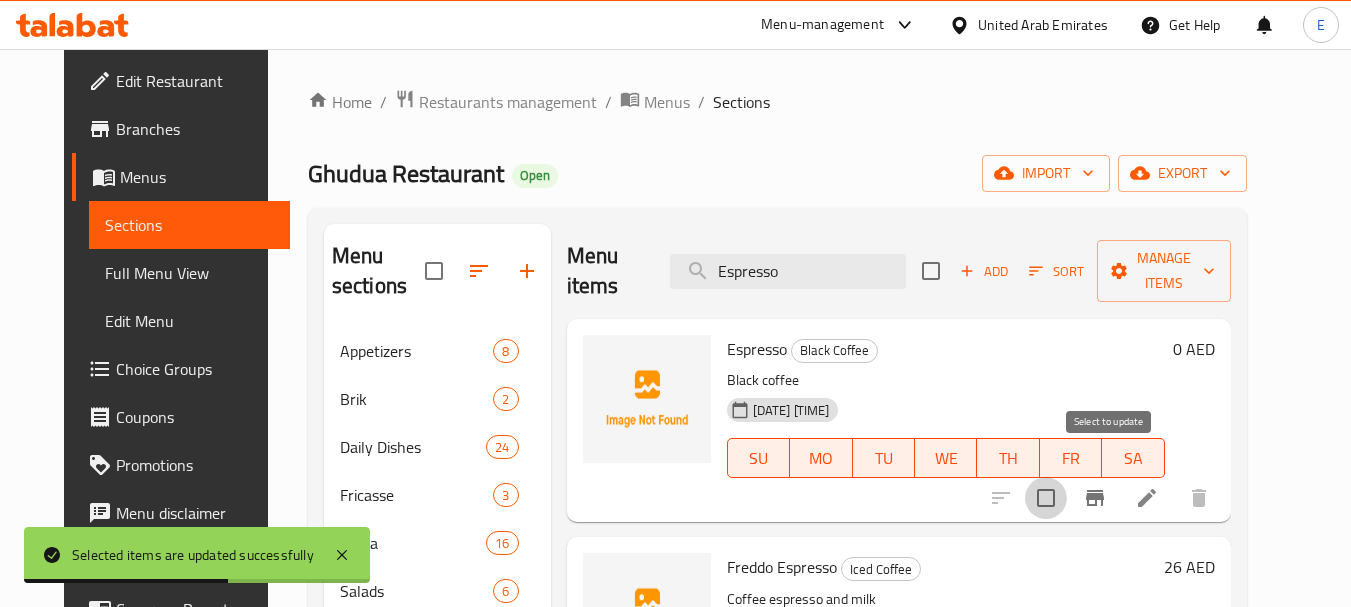 click at bounding box center [1046, 498] 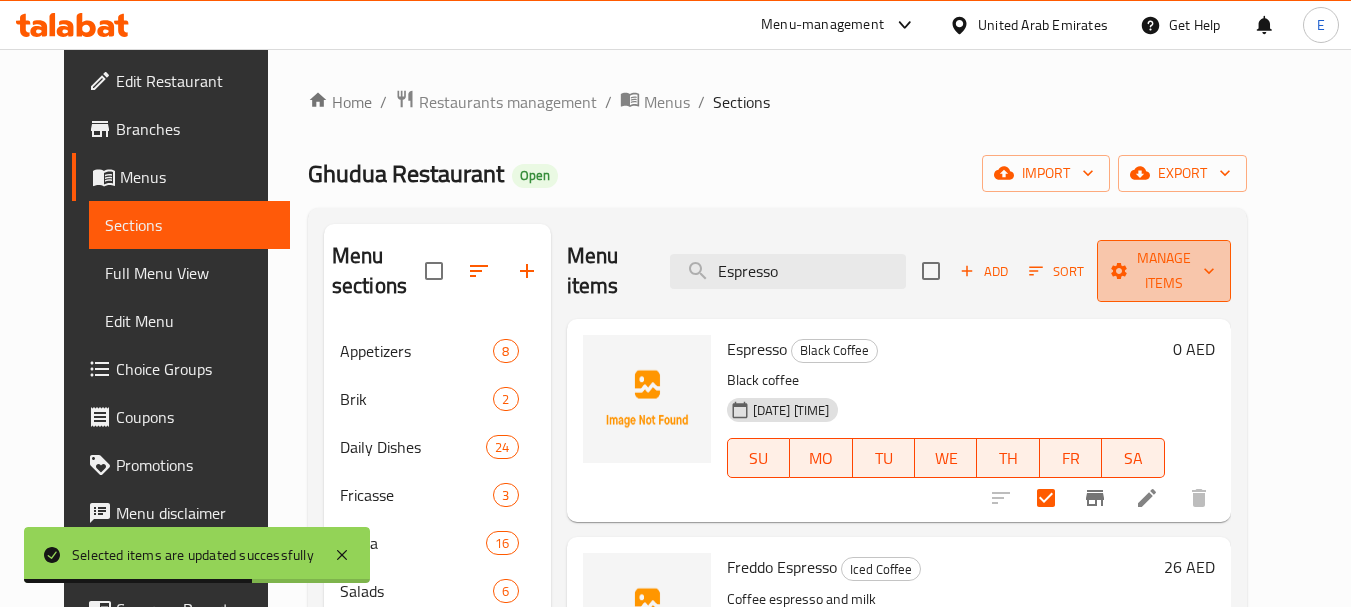 click on "Manage items" at bounding box center [1164, 271] 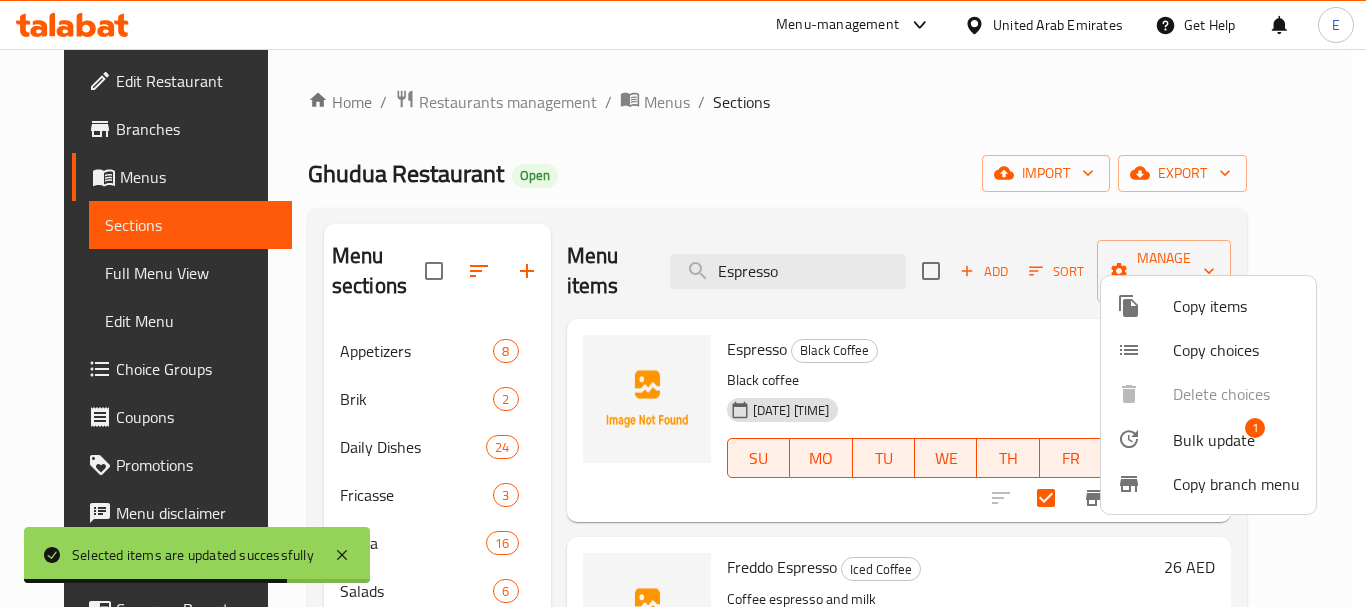 click at bounding box center (683, 303) 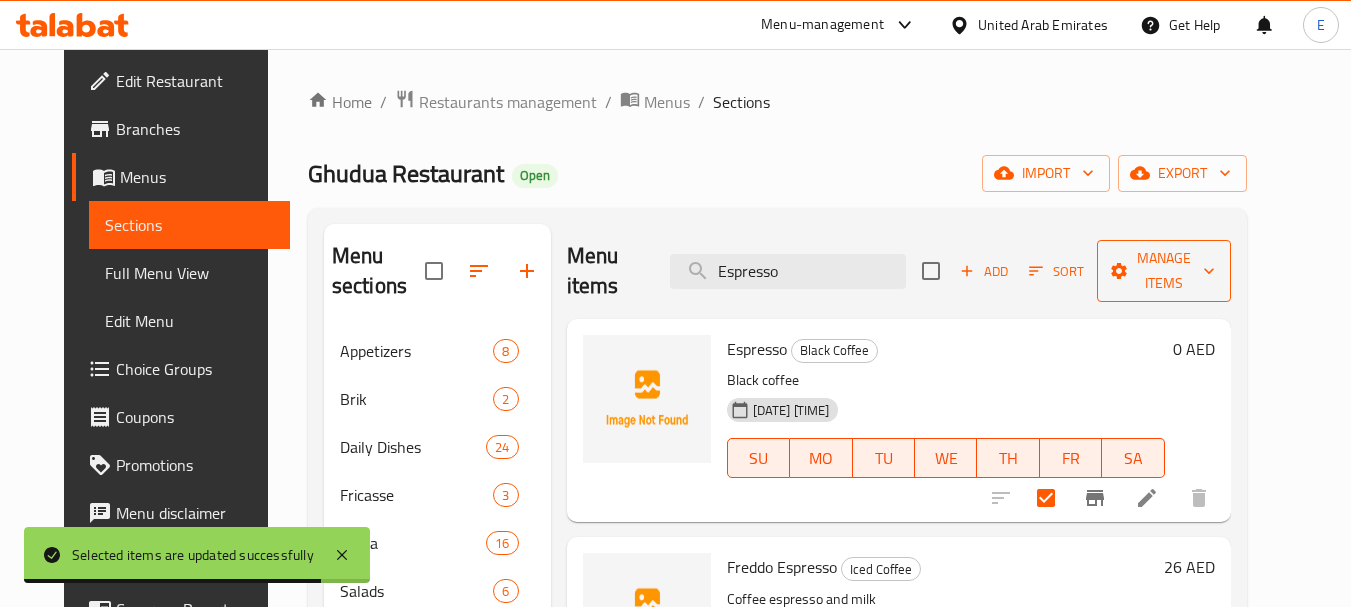 click on "Manage items" at bounding box center [1164, 271] 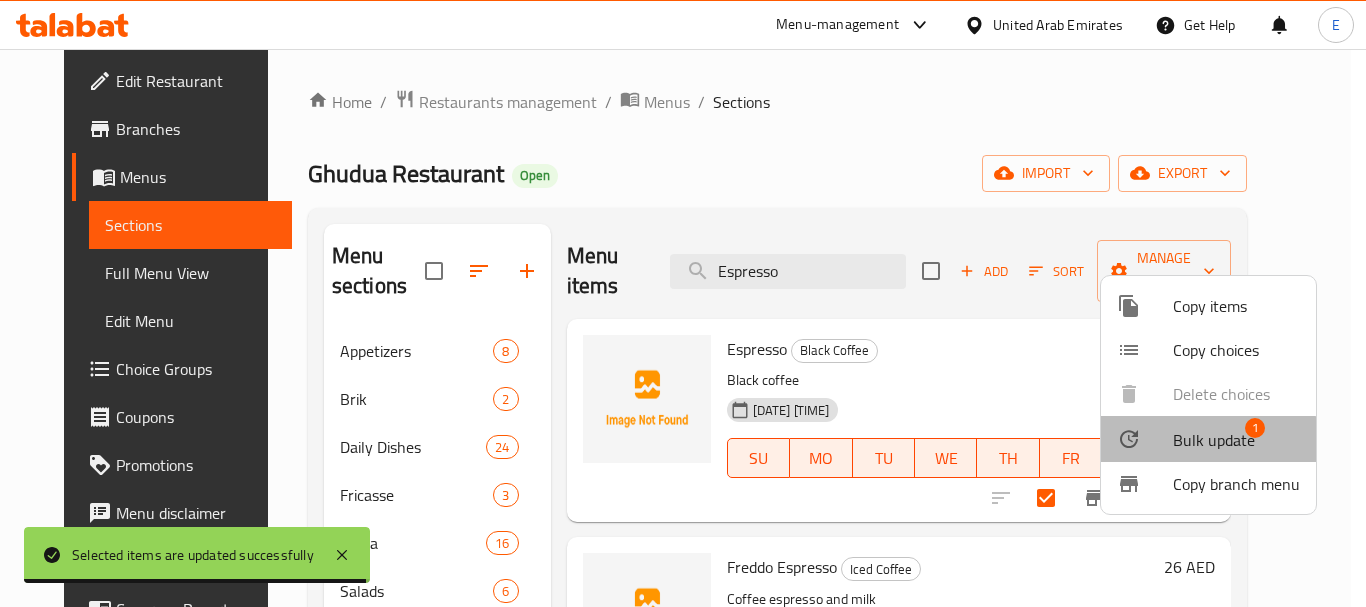 click on "Bulk update" at bounding box center [1214, 440] 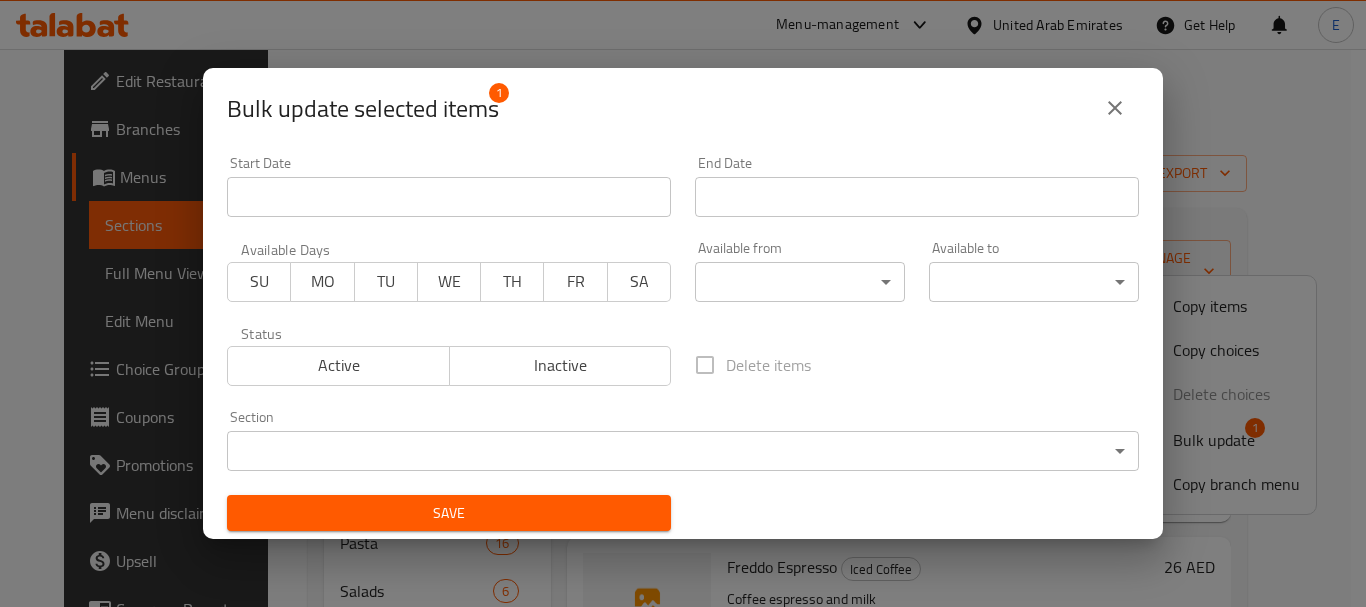 click on "Inactive" at bounding box center [561, 365] 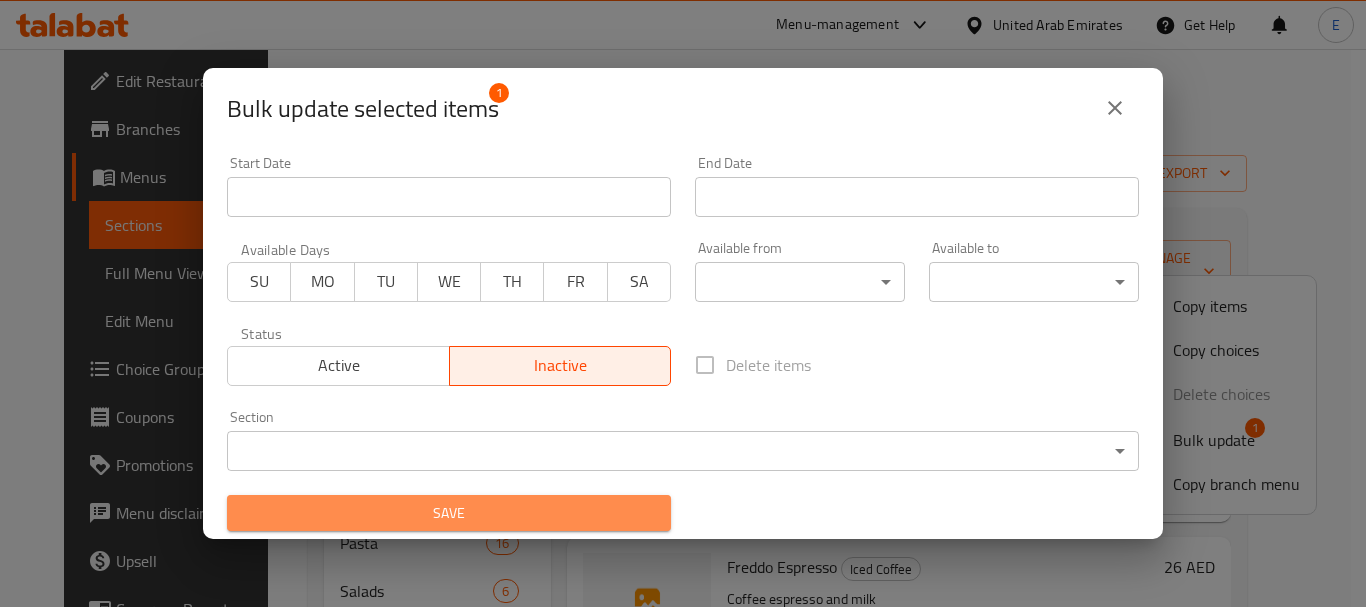 click on "Save" at bounding box center (449, 513) 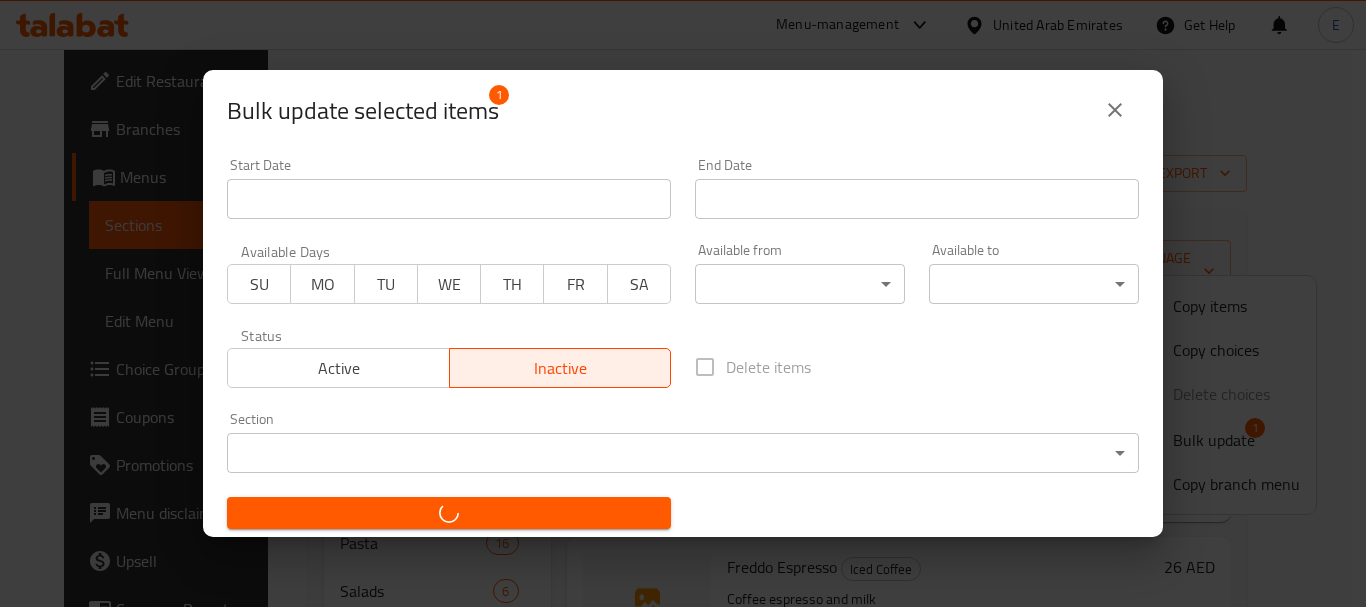 checkbox on "false" 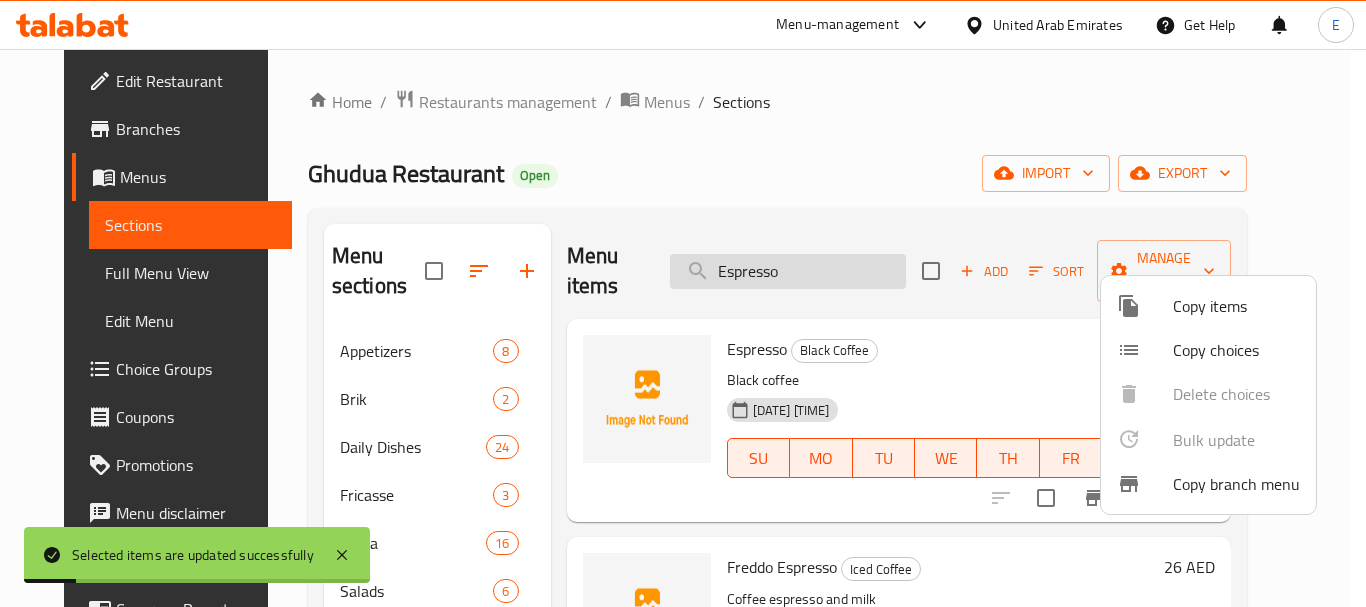 drag, startPoint x: 820, startPoint y: 253, endPoint x: 800, endPoint y: 254, distance: 20.024984 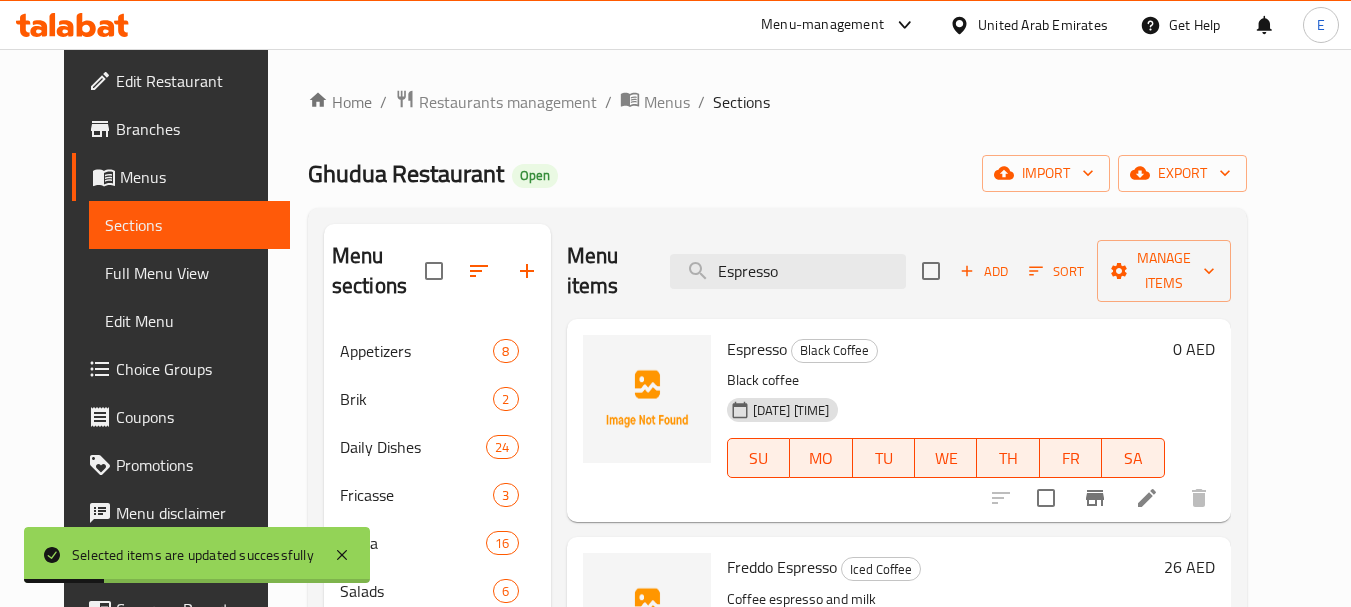 drag, startPoint x: 811, startPoint y: 254, endPoint x: 604, endPoint y: 236, distance: 207.78113 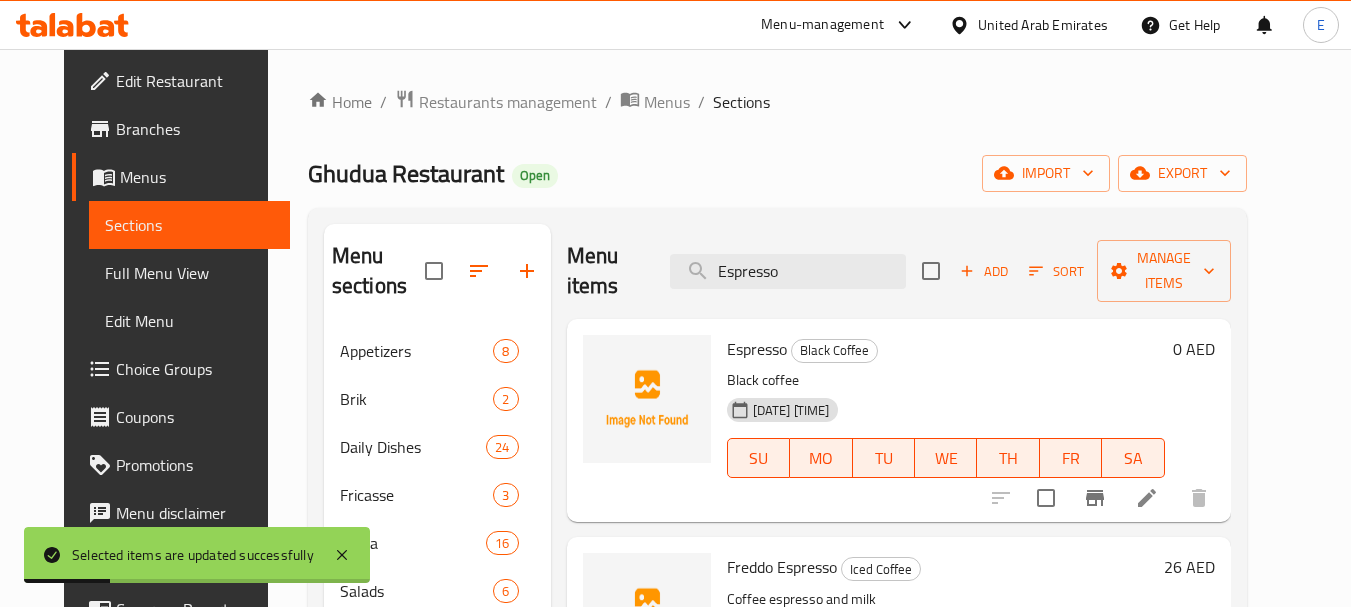 paste on "Combo 1" 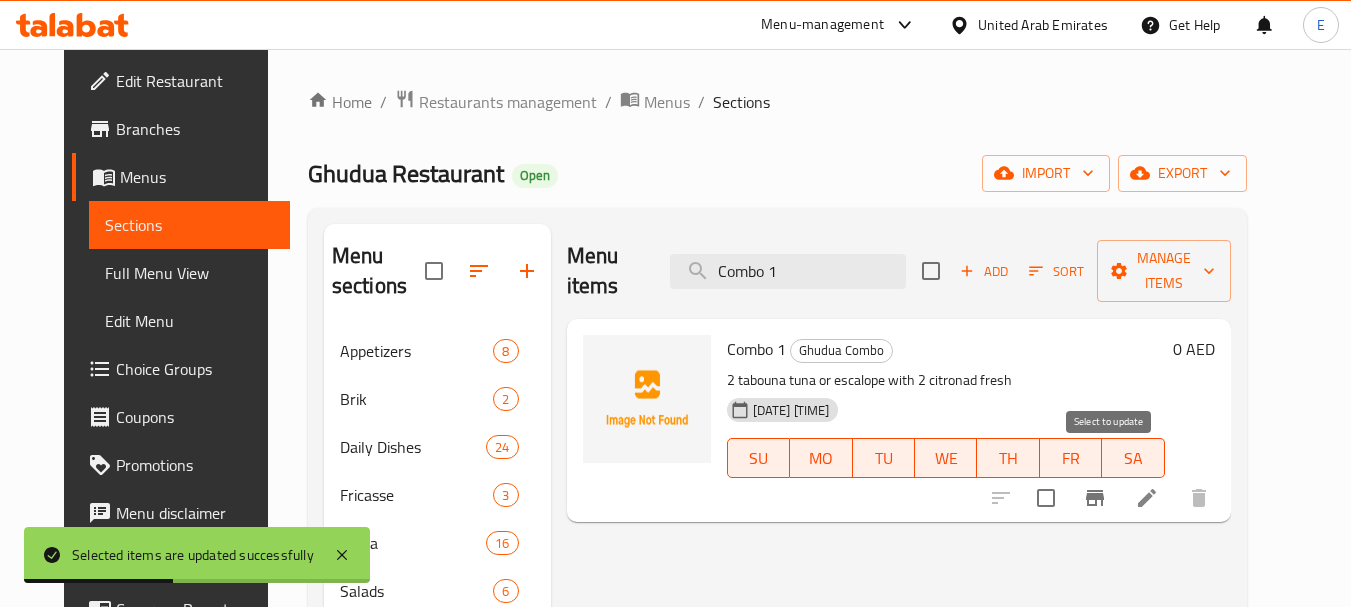 type on "Combo 1" 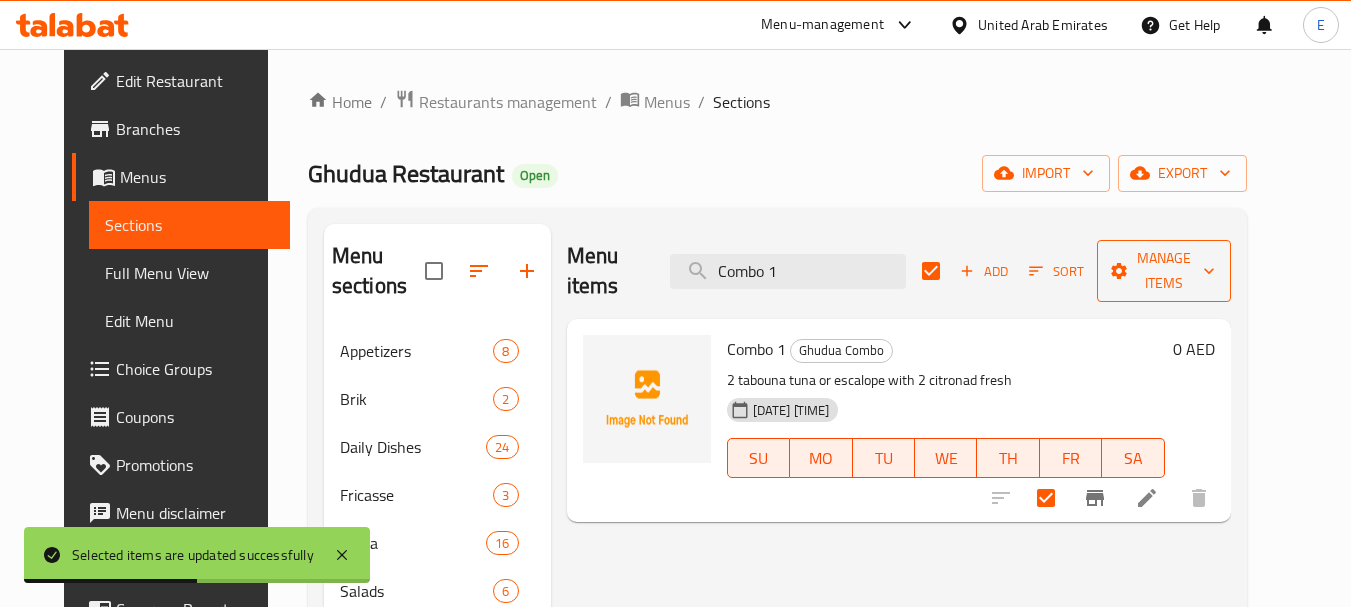 click on "Manage items" at bounding box center [1164, 271] 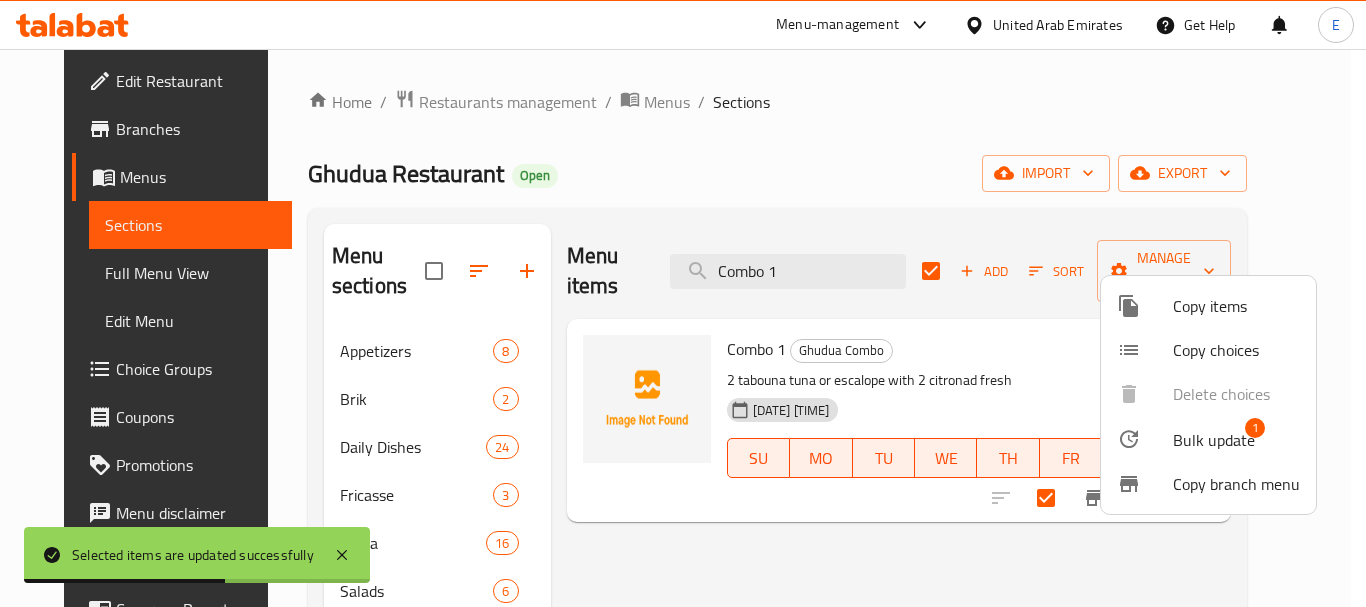 click on "Bulk update" at bounding box center (1214, 440) 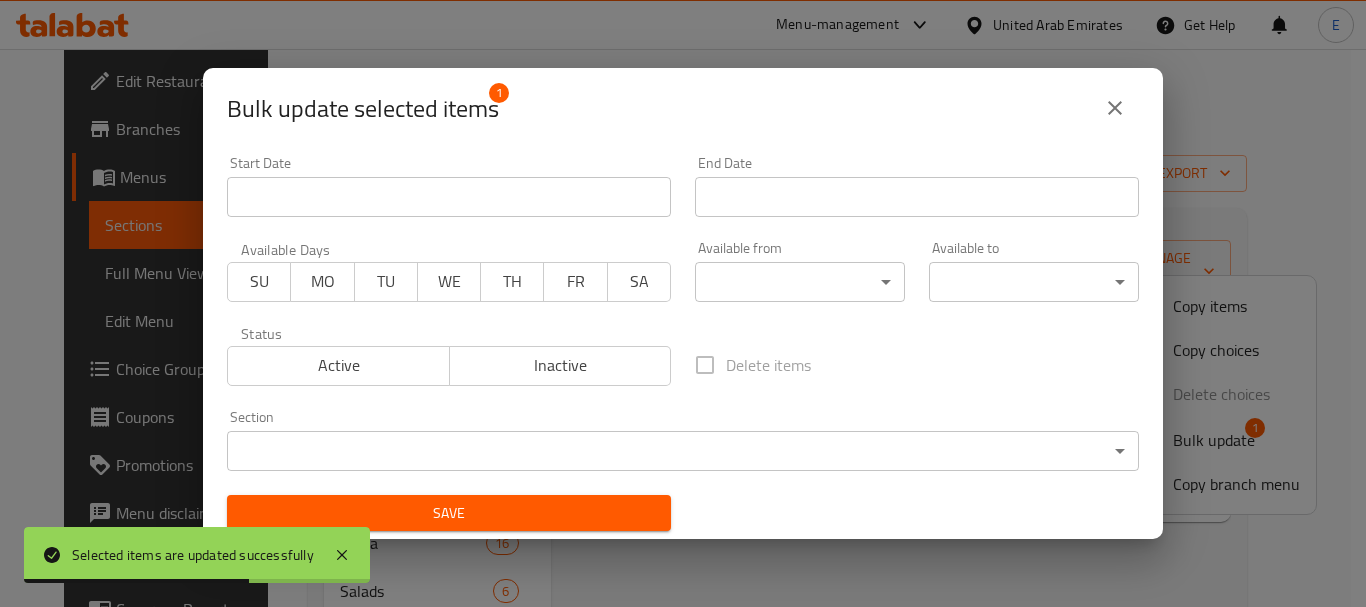 click on "Inactive" at bounding box center [561, 365] 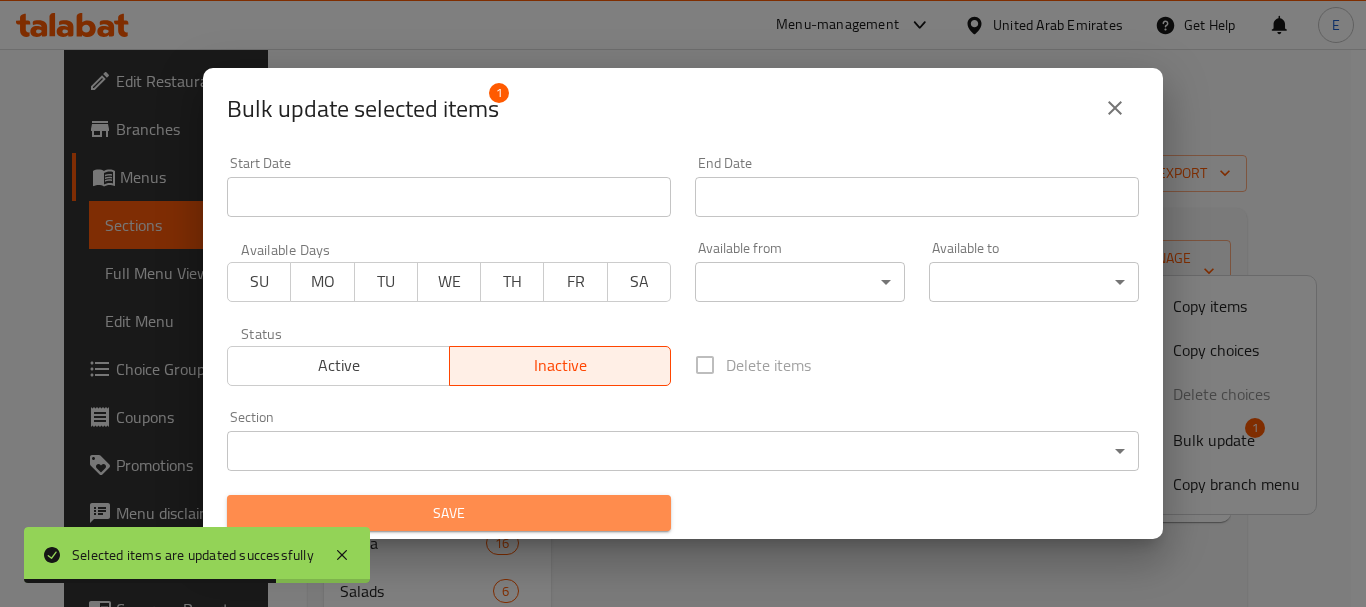 click on "Save" at bounding box center (449, 513) 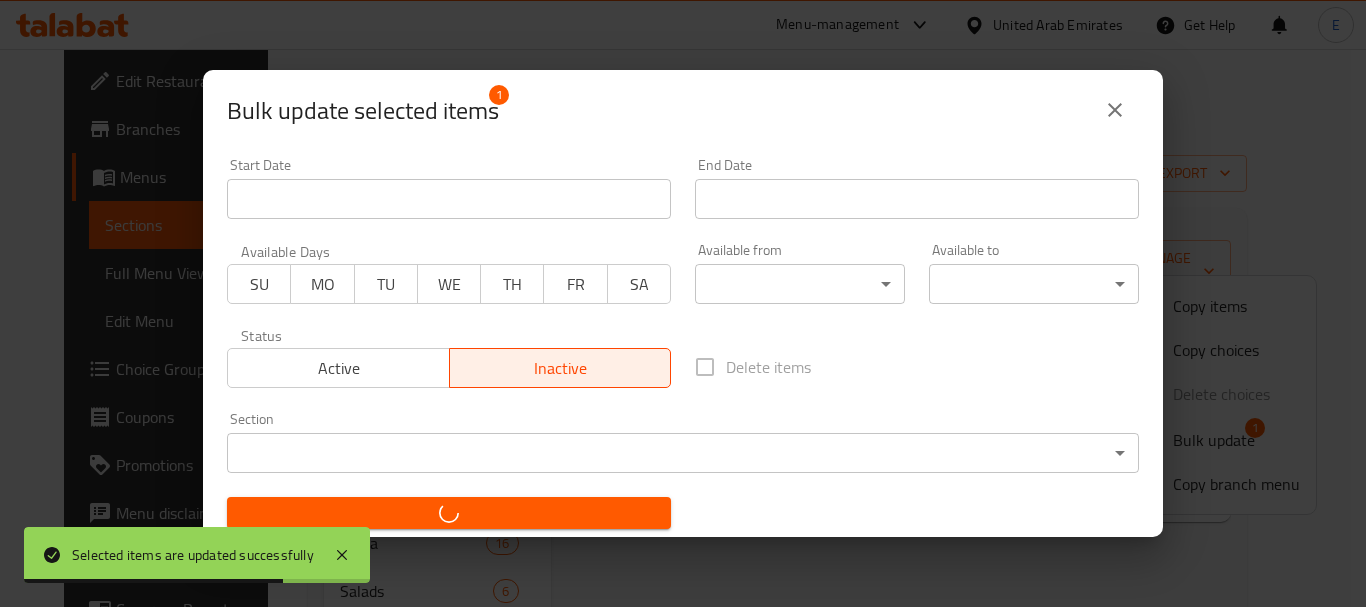 checkbox on "false" 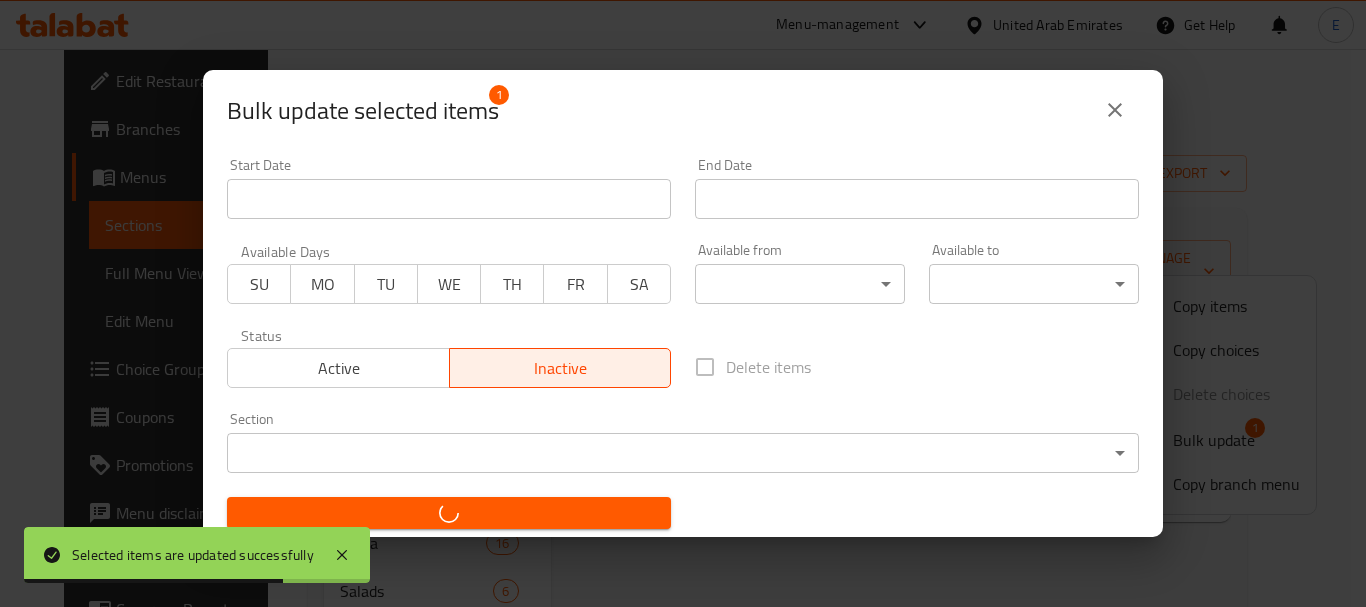 checkbox on "false" 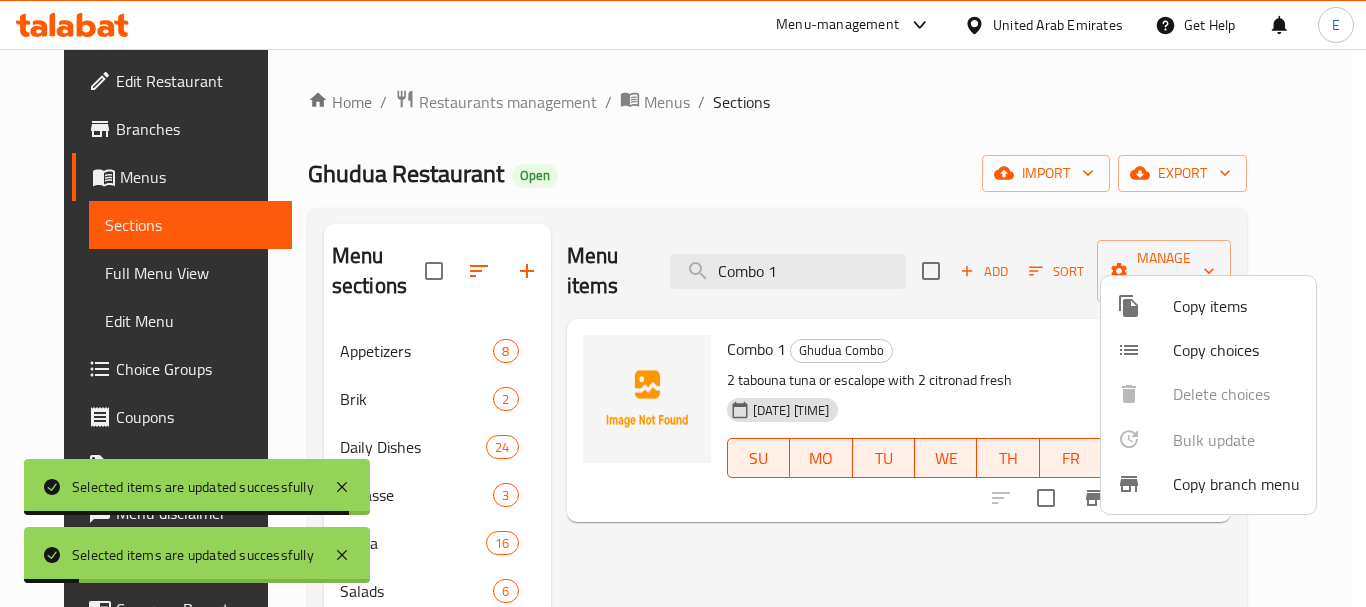 click at bounding box center (683, 303) 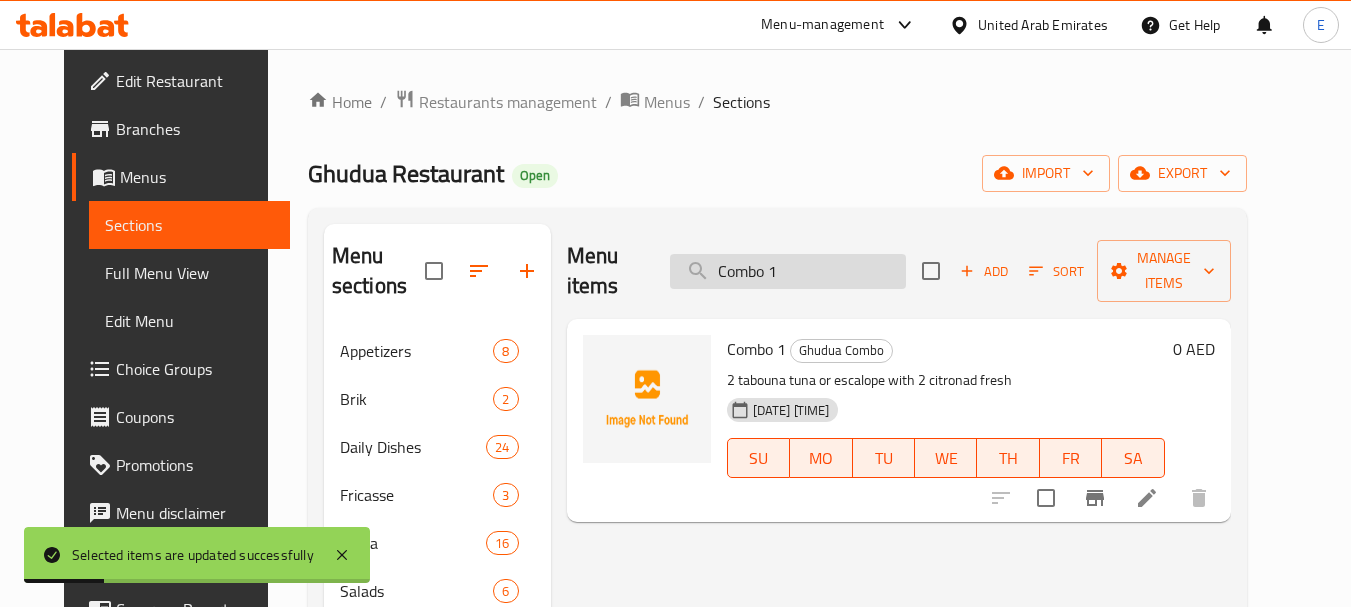 drag, startPoint x: 817, startPoint y: 252, endPoint x: 710, endPoint y: 247, distance: 107.11676 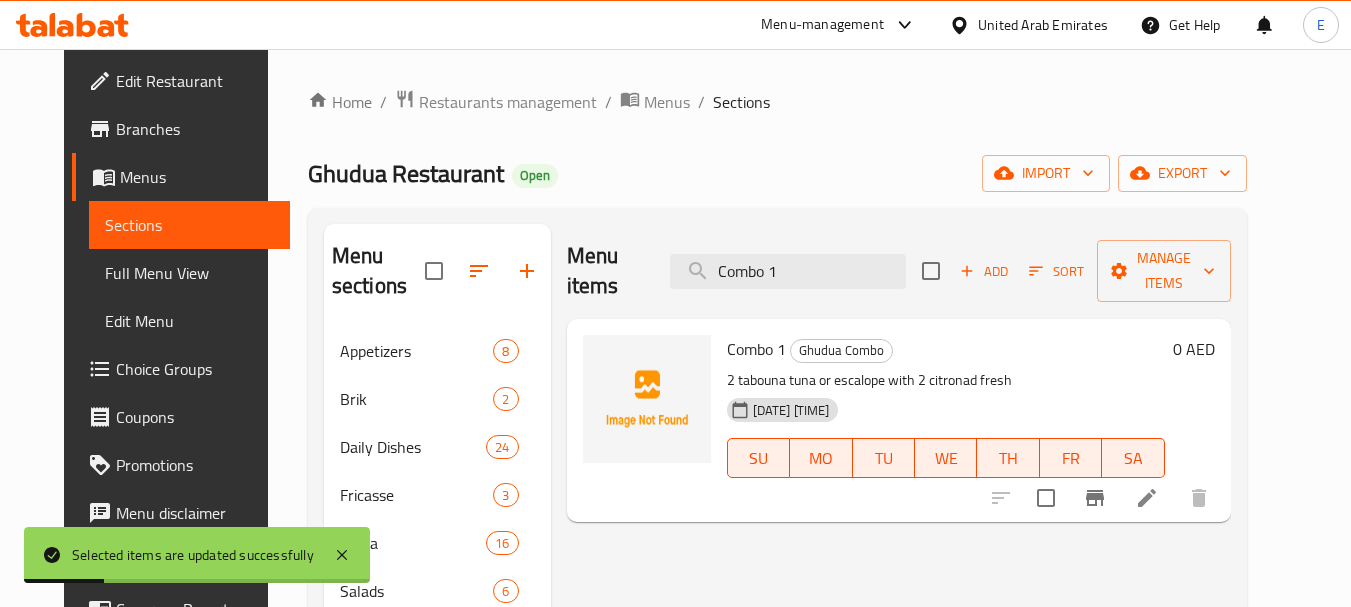 paste on "Kunafa" 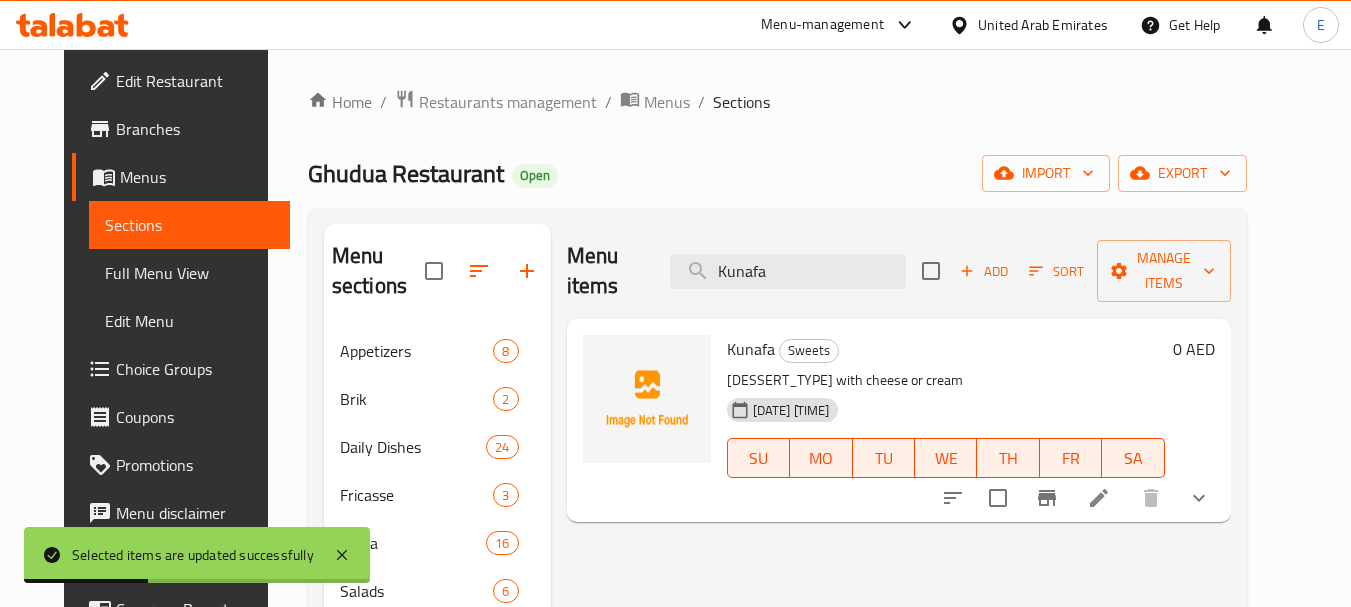 type on "Kunafa" 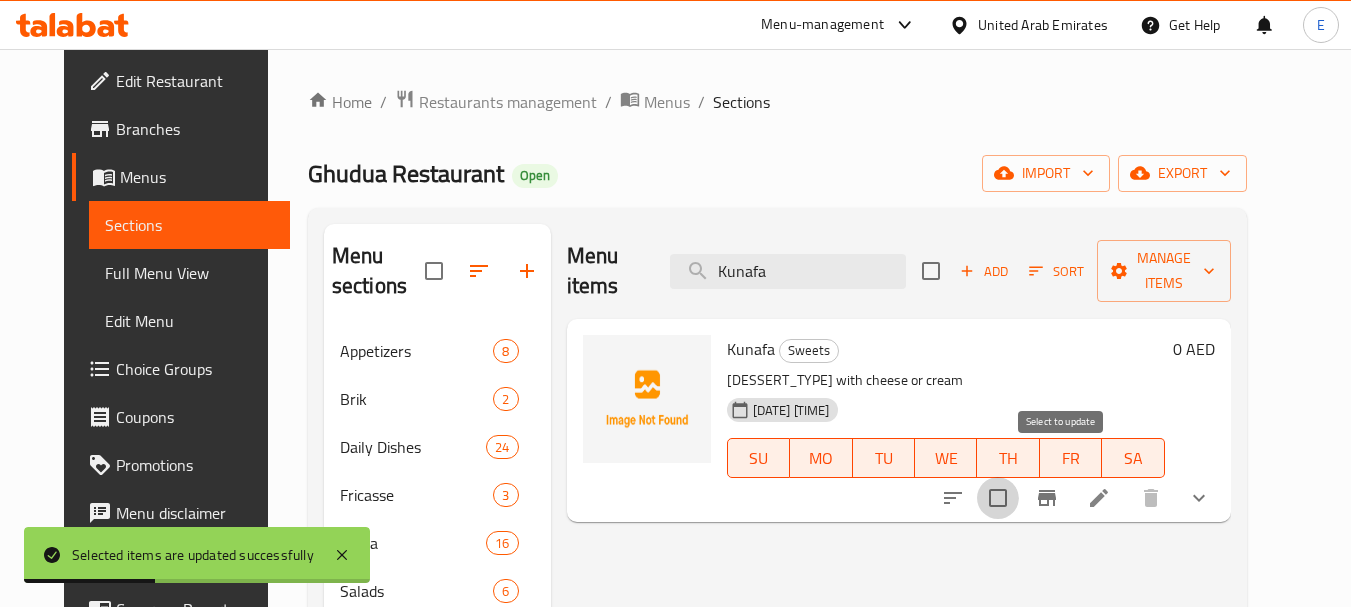 click at bounding box center [998, 498] 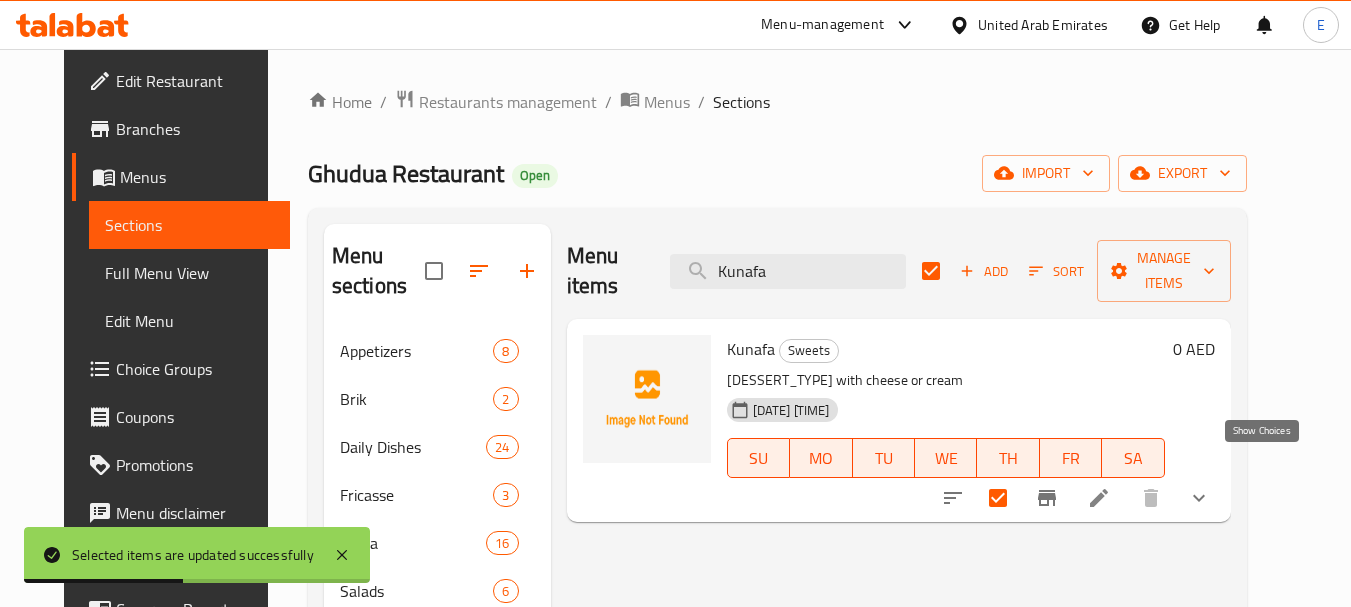 click 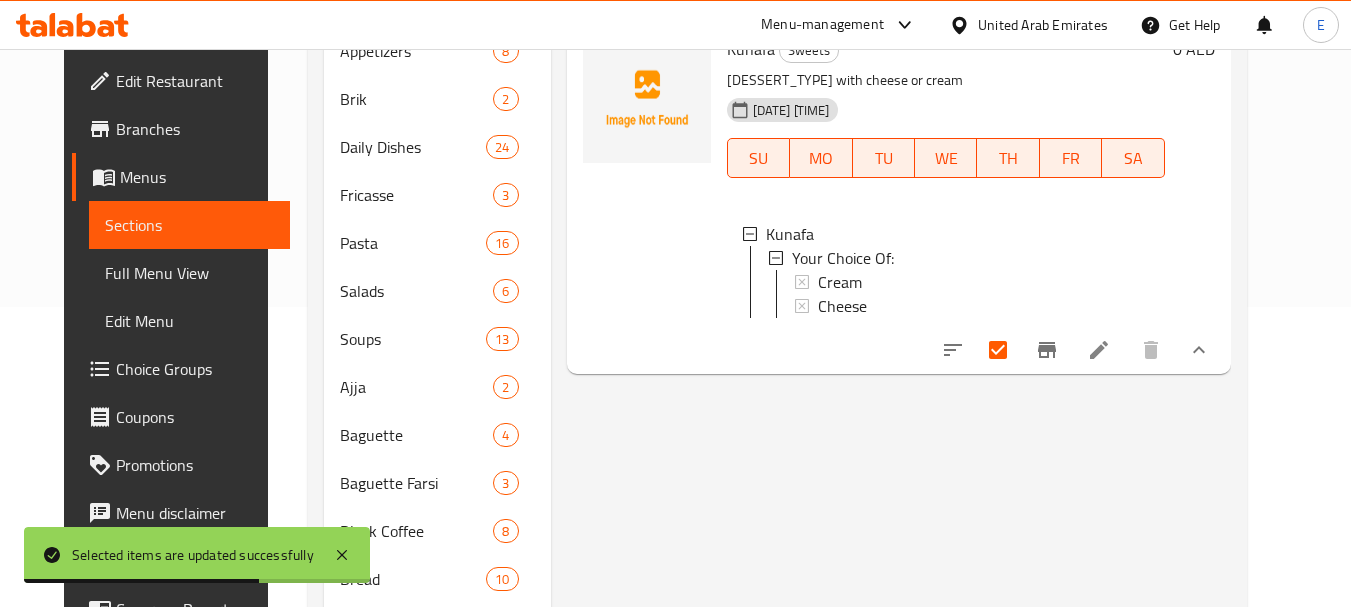 scroll, scrollTop: 0, scrollLeft: 0, axis: both 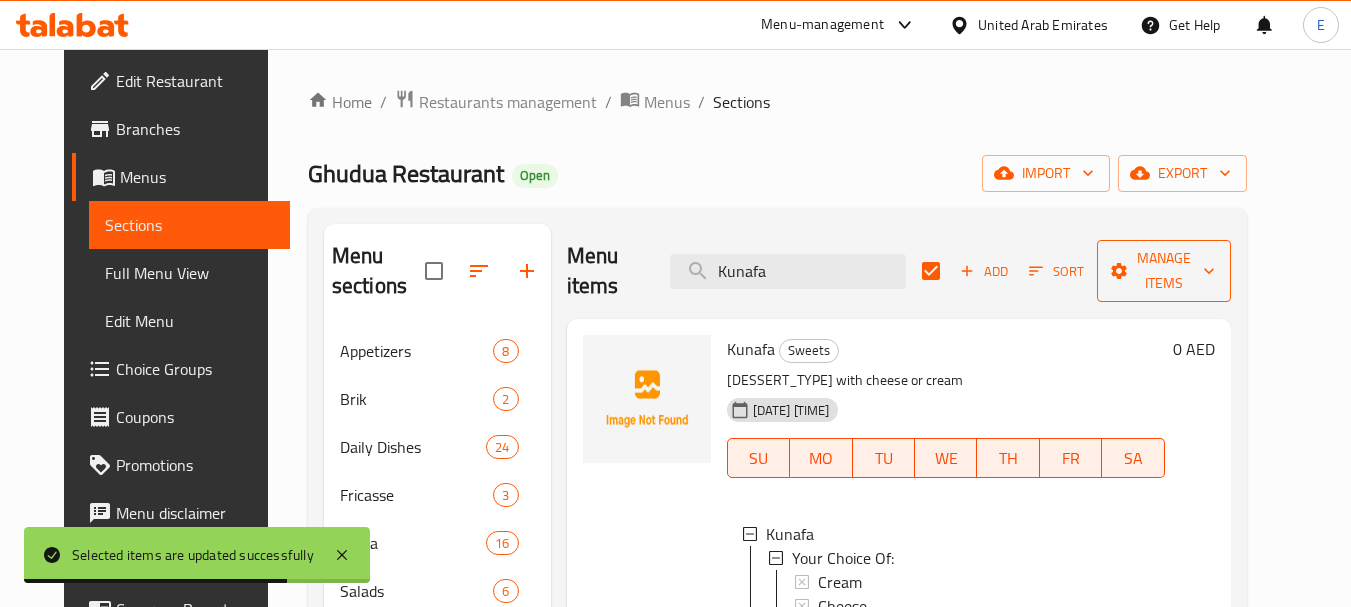 click on "Manage items" at bounding box center [1164, 271] 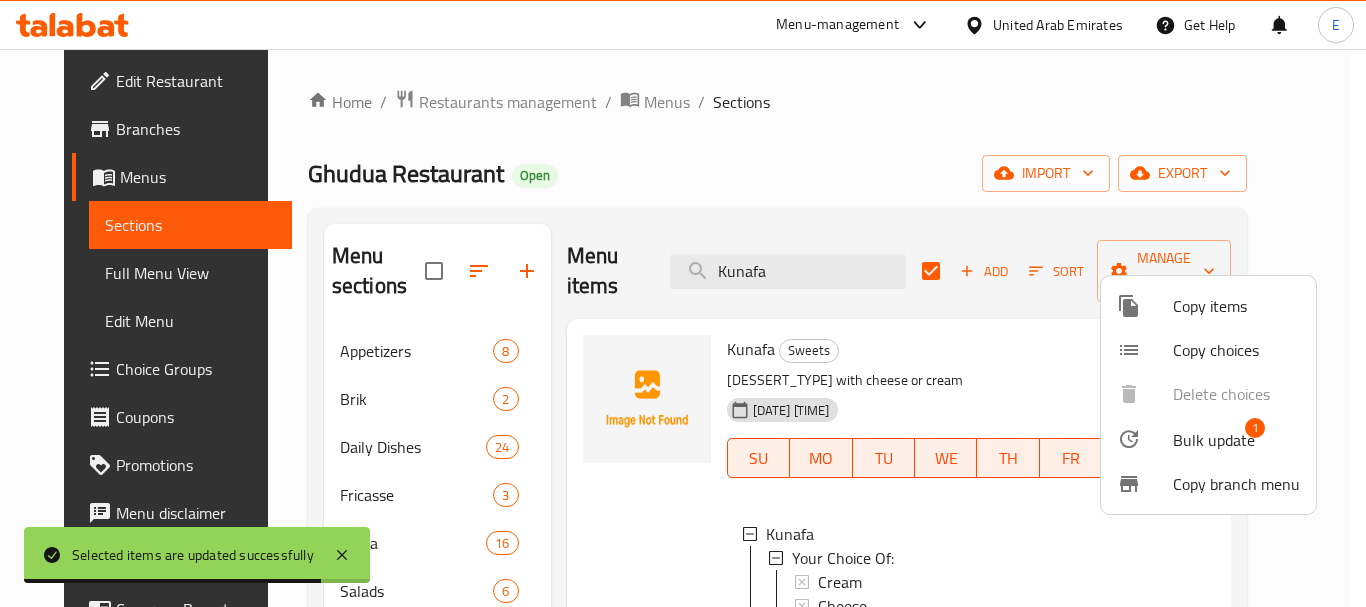 click at bounding box center [1145, 439] 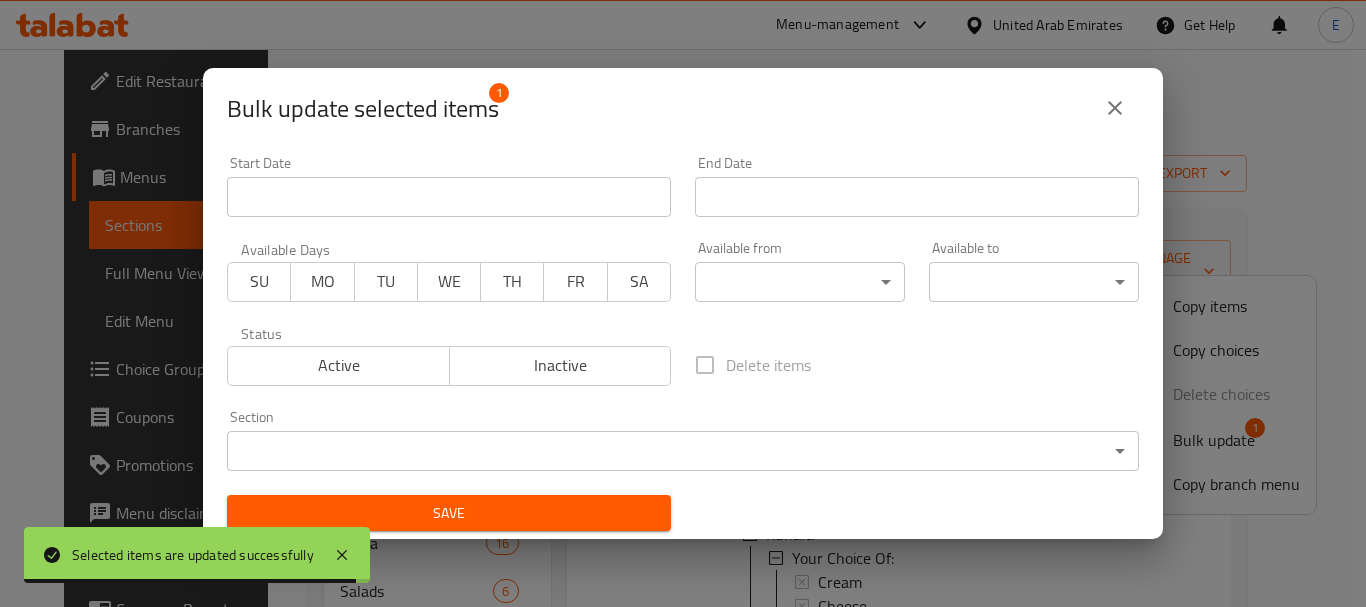 click on "Inactive" at bounding box center (561, 365) 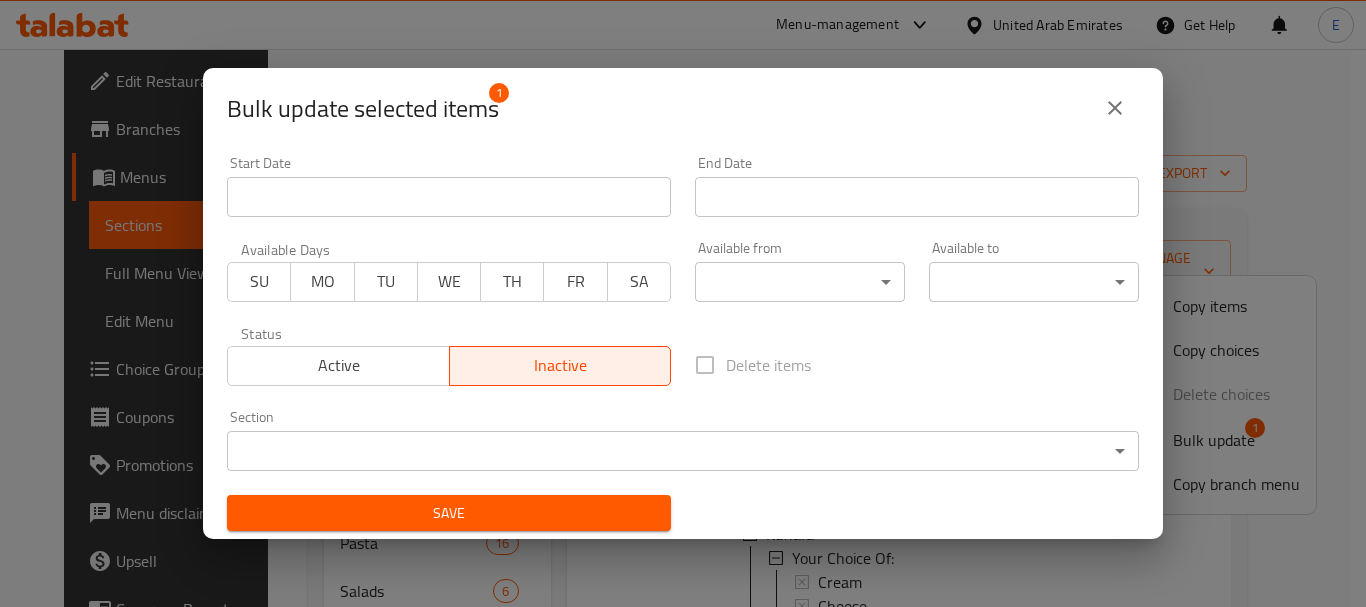 click on "Save" at bounding box center [449, 513] 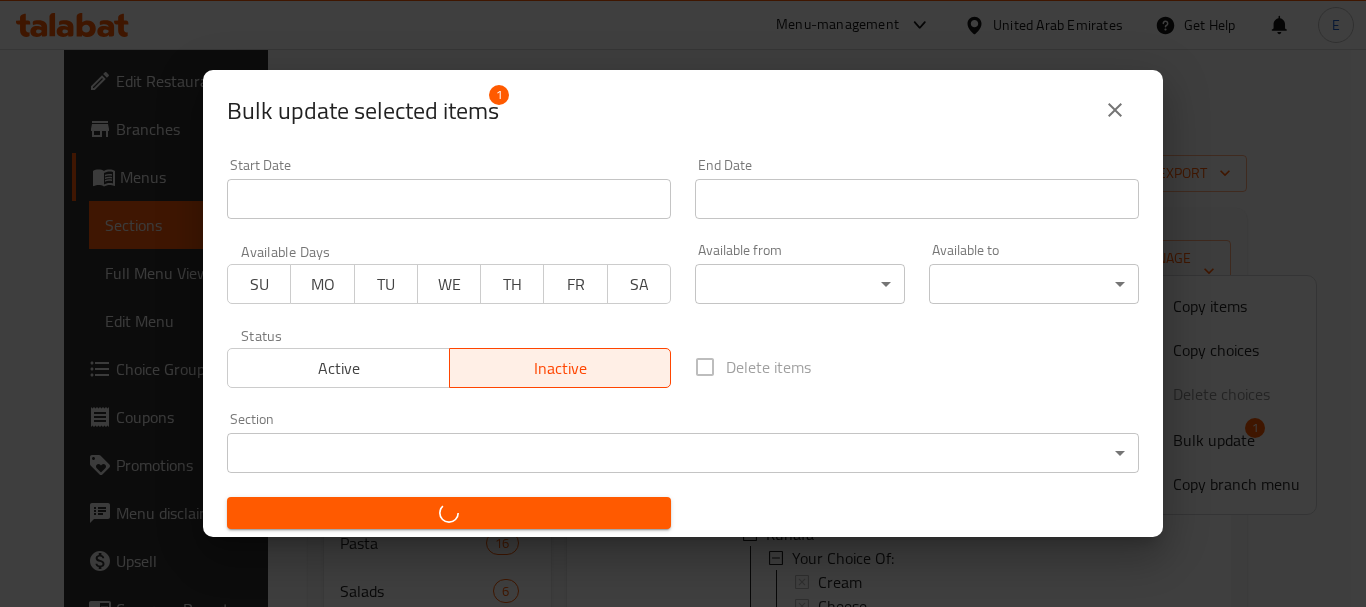 checkbox on "false" 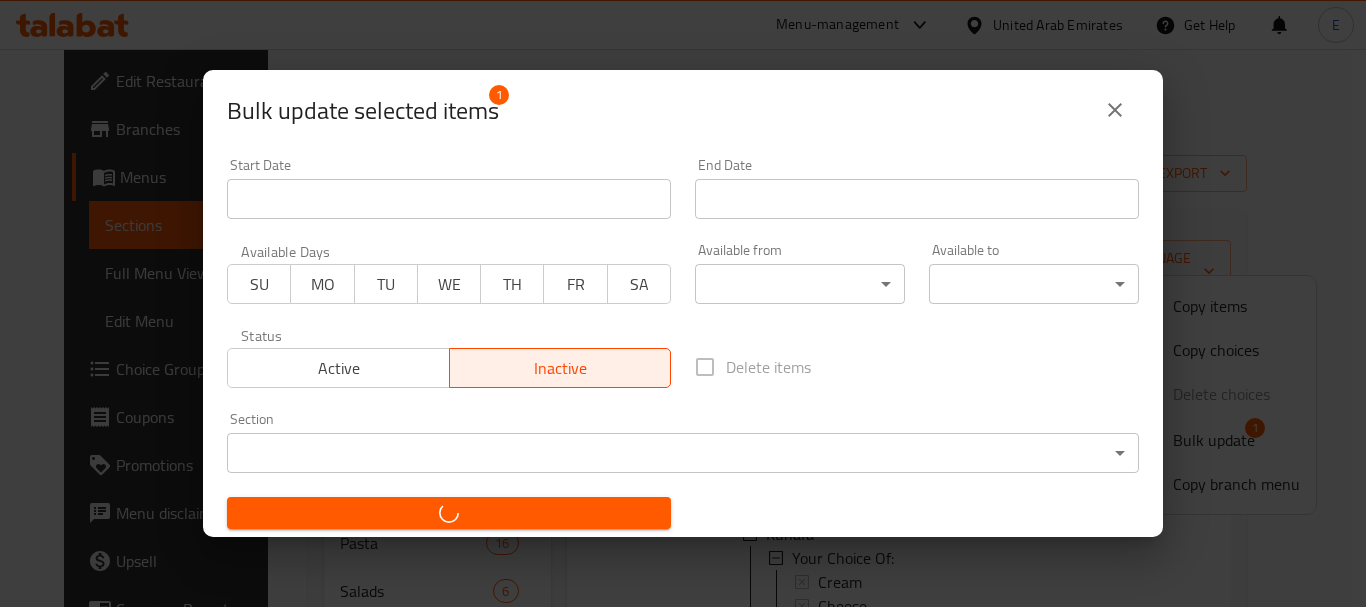 checkbox on "false" 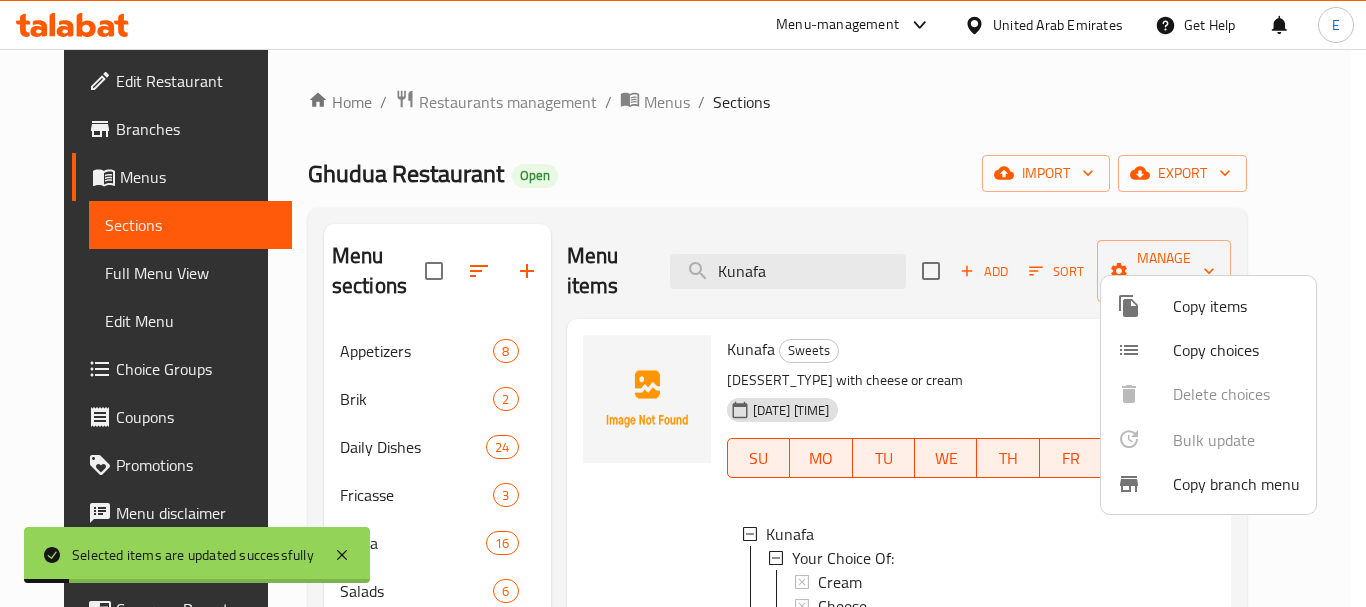 click at bounding box center [683, 303] 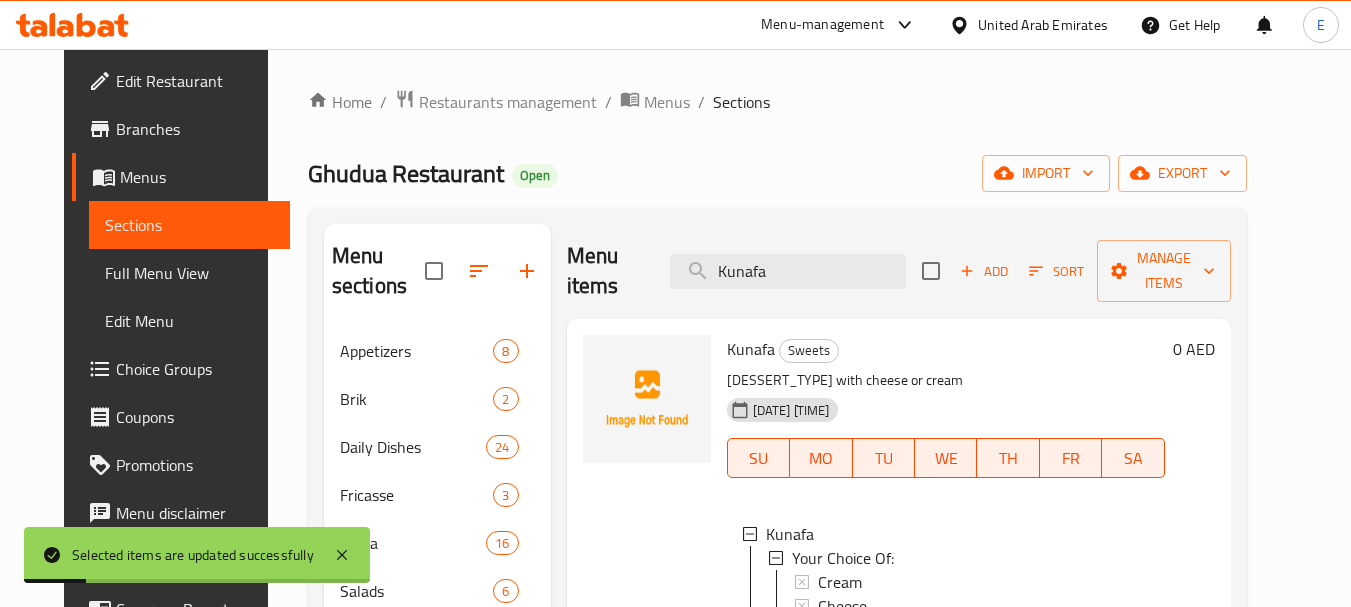 click on "Kunafa" at bounding box center [788, 271] 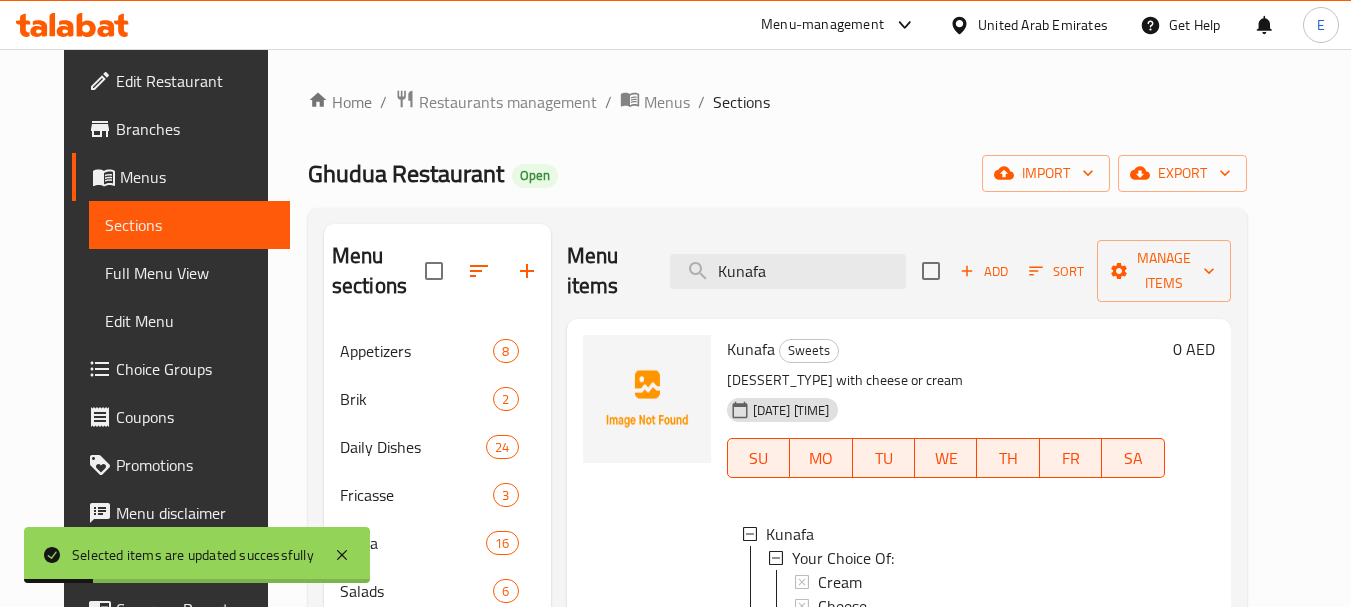 click on "Kunafa" at bounding box center [788, 271] 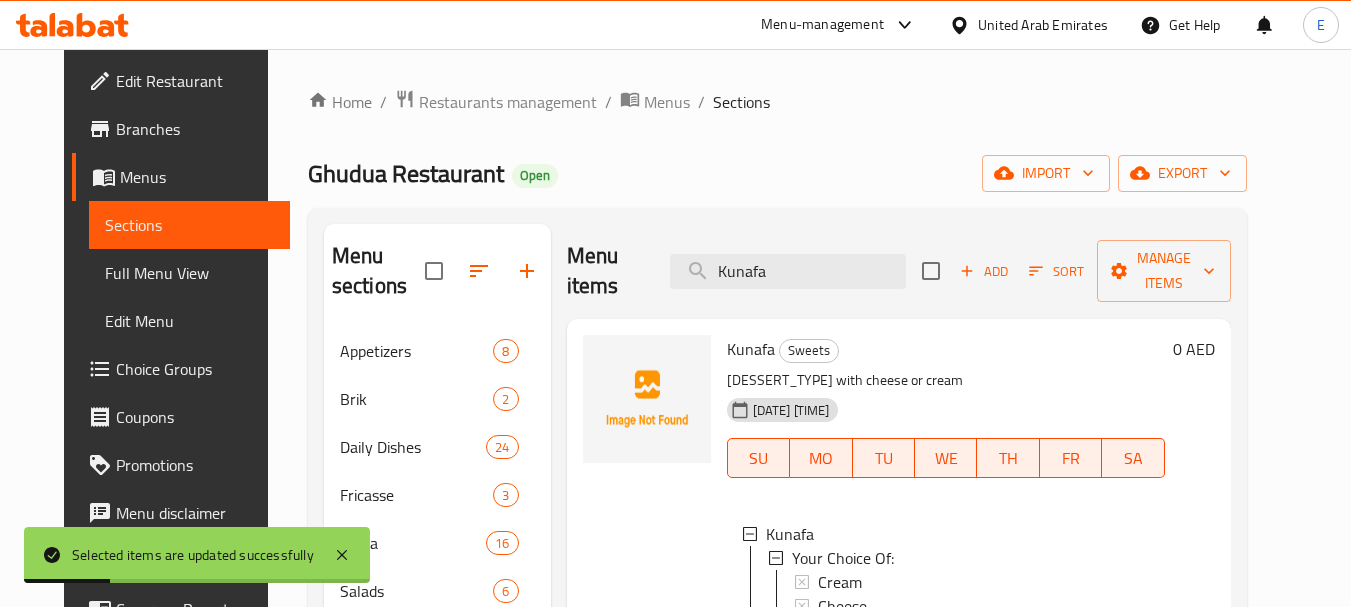 paste on "[NATIONALITY] Tea With Nuts" 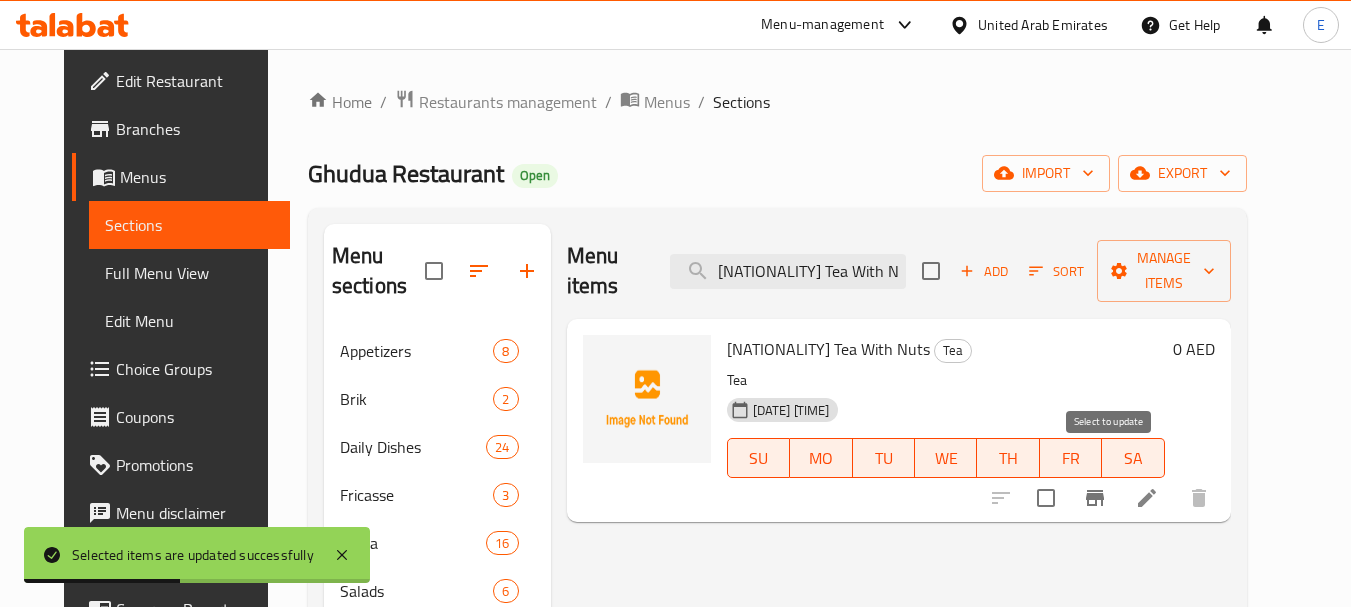 type on "[NATIONALITY] Tea With Nuts" 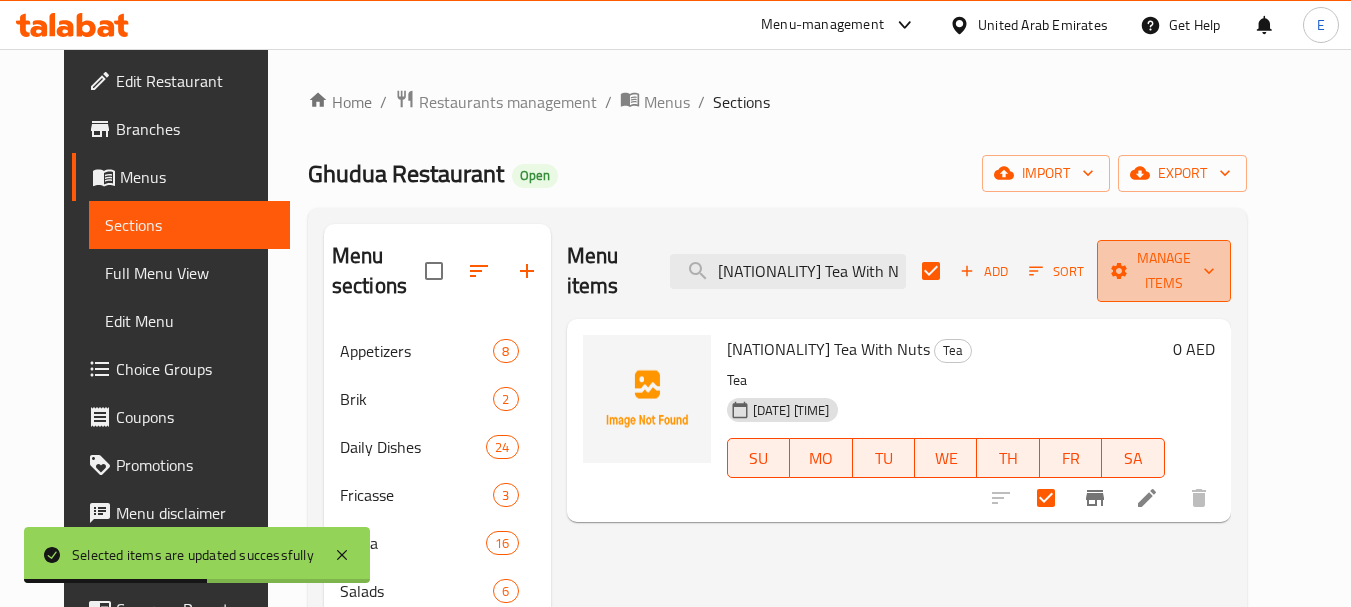 click on "Manage items" at bounding box center [1164, 271] 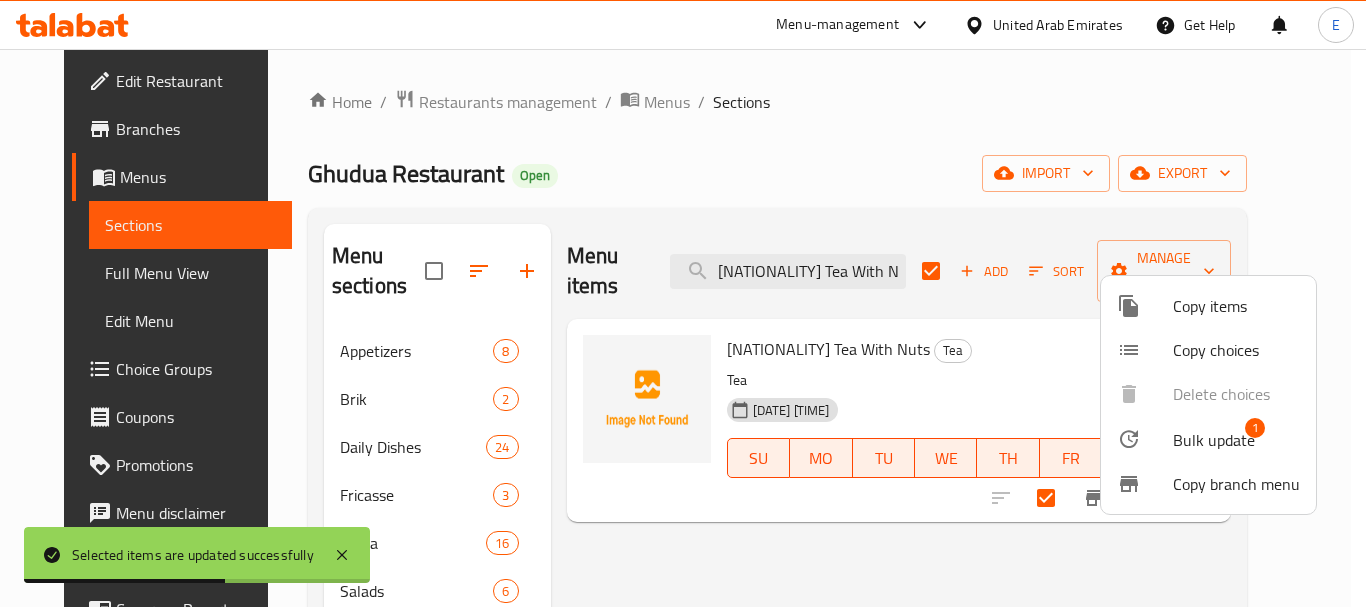 click at bounding box center [1145, 439] 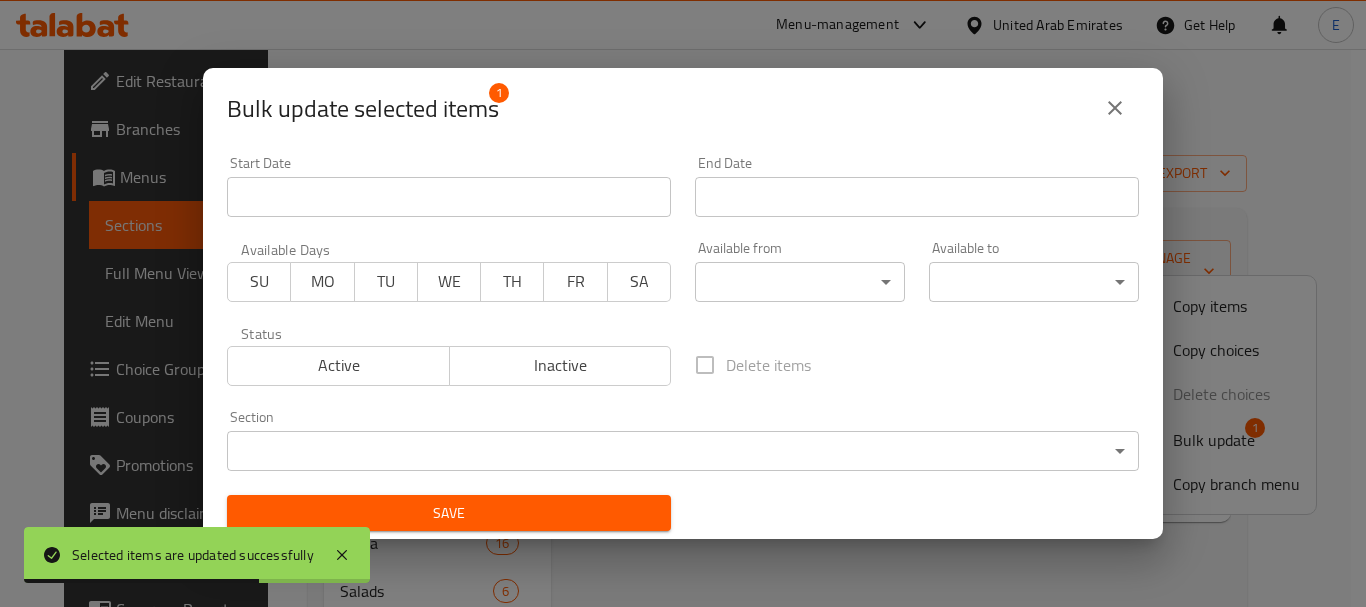 click on "Inactive" at bounding box center [561, 365] 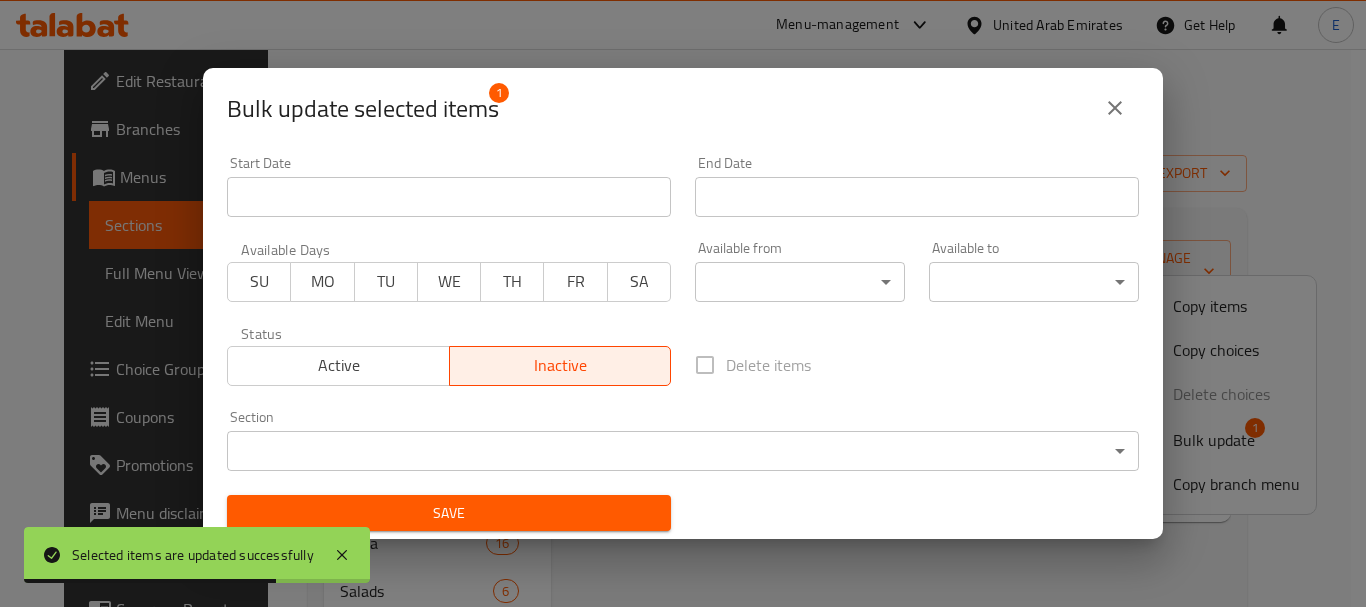click on "Save" at bounding box center [449, 513] 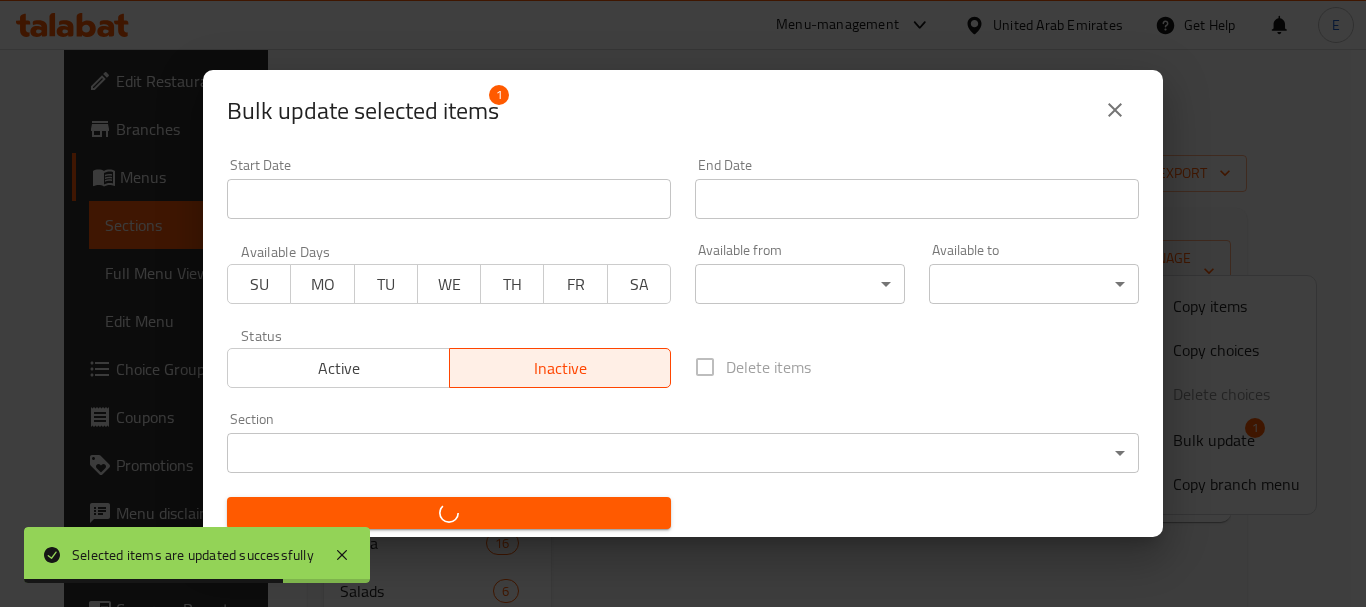 checkbox on "false" 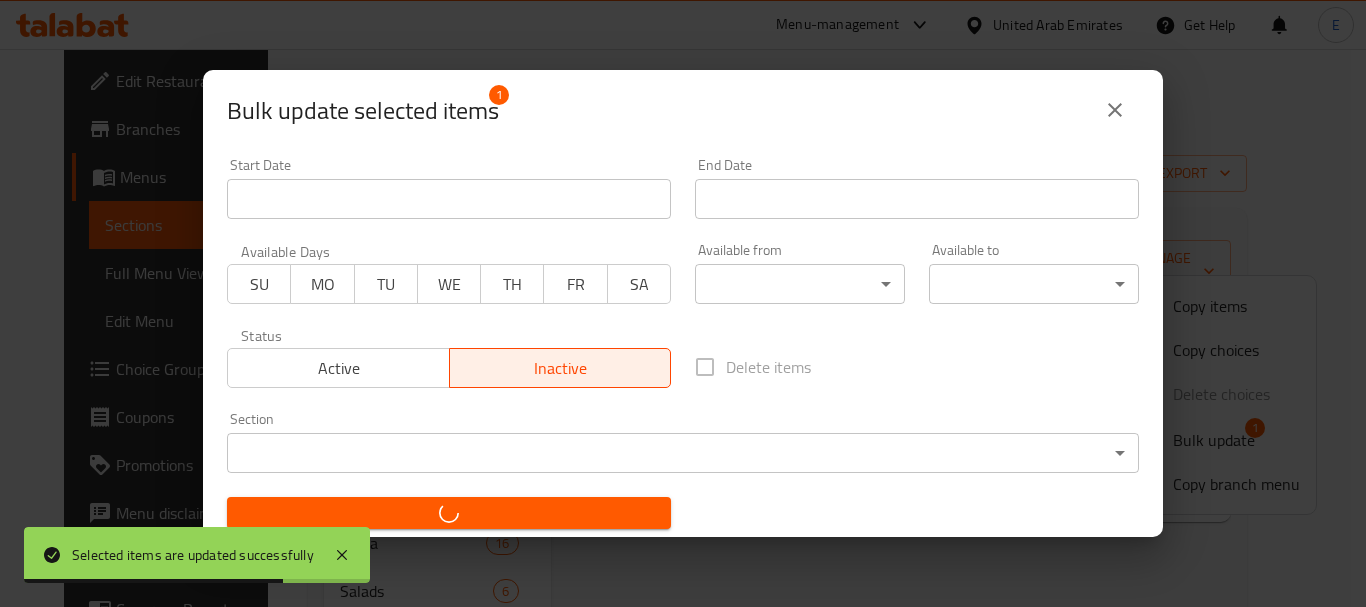 checkbox on "false" 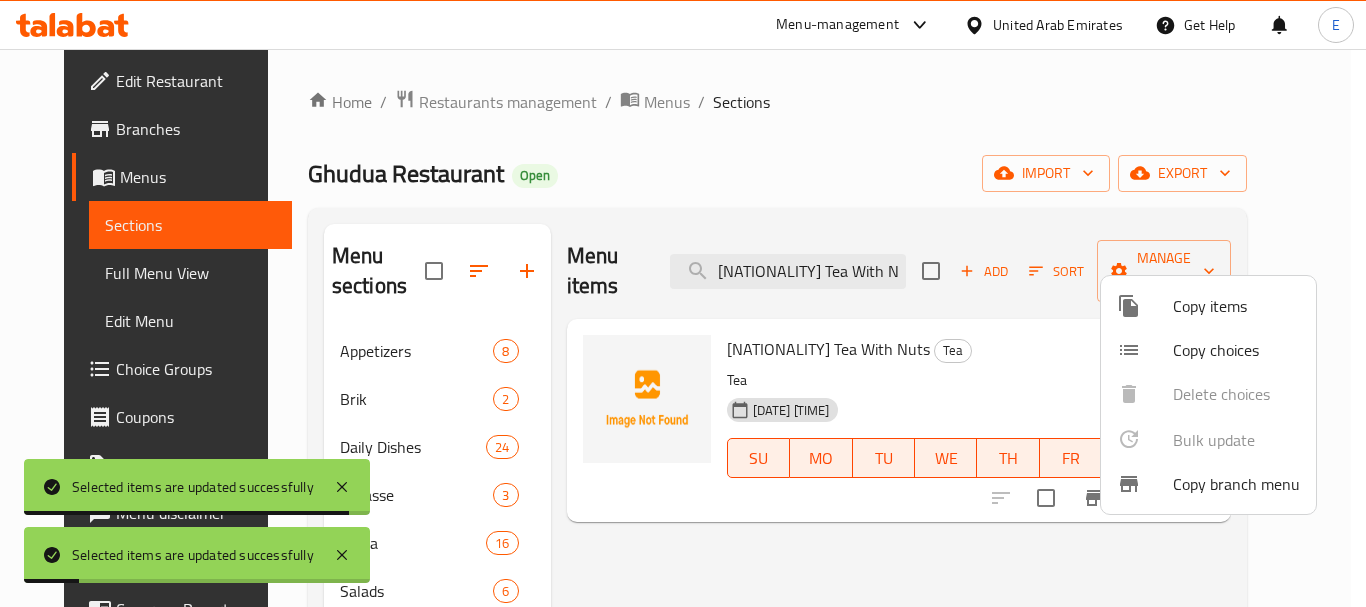 click at bounding box center (683, 303) 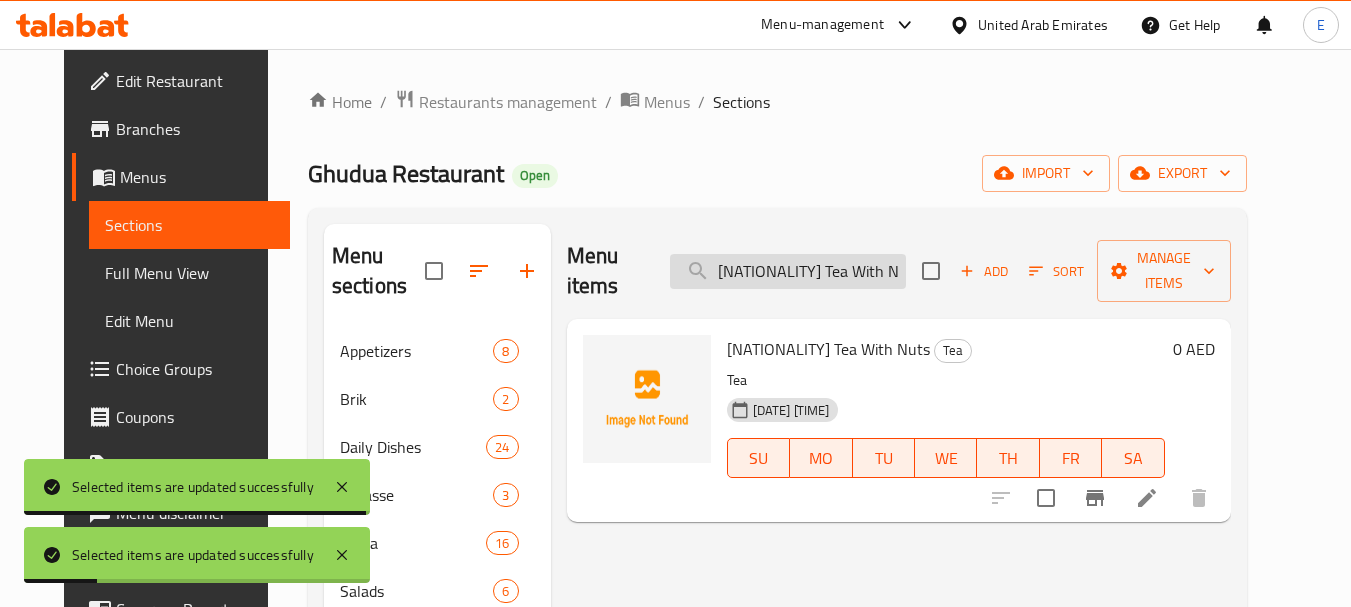 type 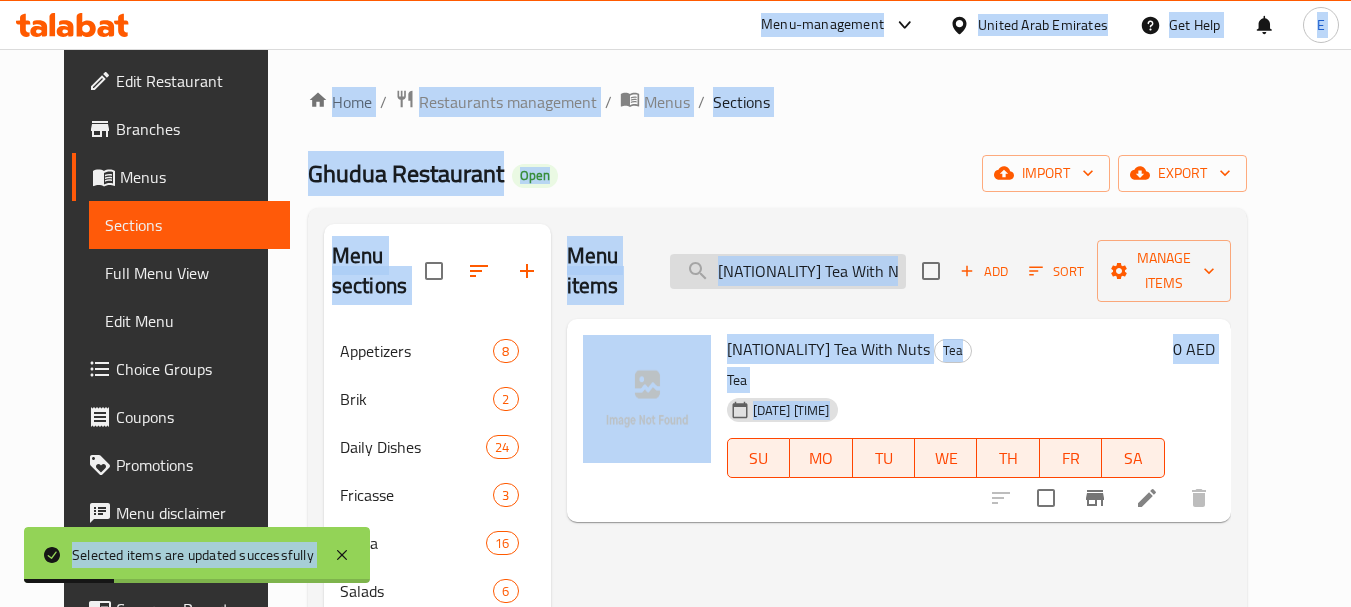 click on "[NATIONALITY] Tea With Nuts" at bounding box center (788, 271) 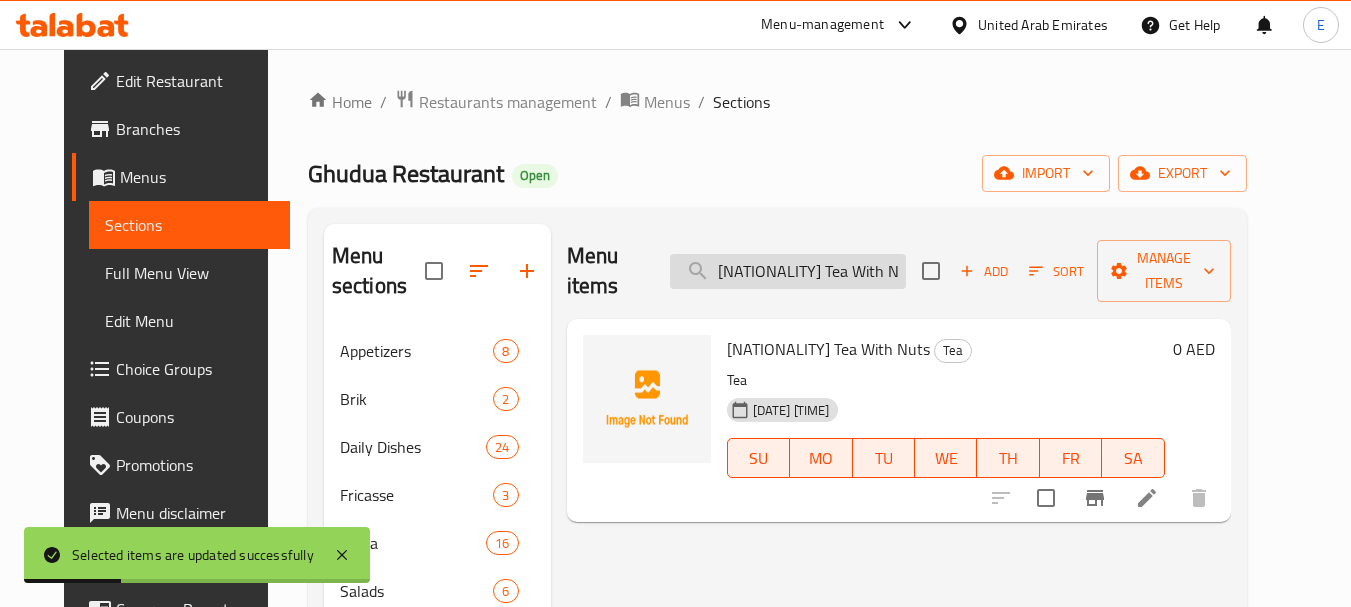 click on "[NATIONALITY] Tea With Nuts" at bounding box center [788, 271] 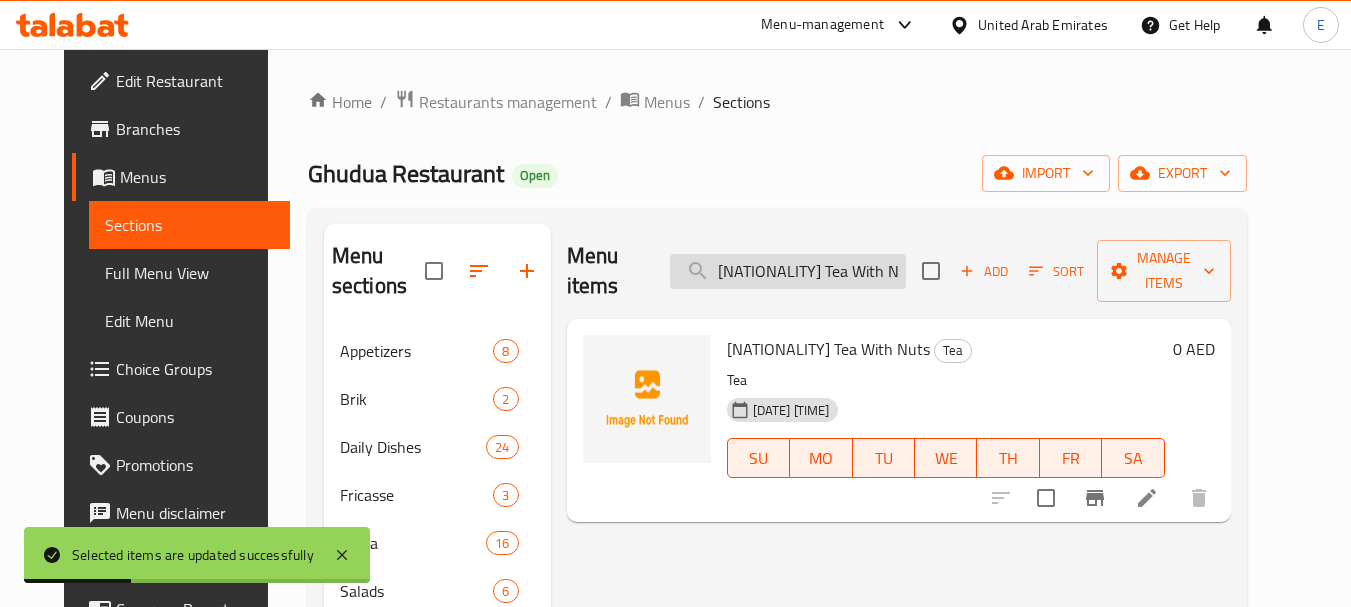 click on "[NATIONALITY] Tea With Nuts" at bounding box center [788, 271] 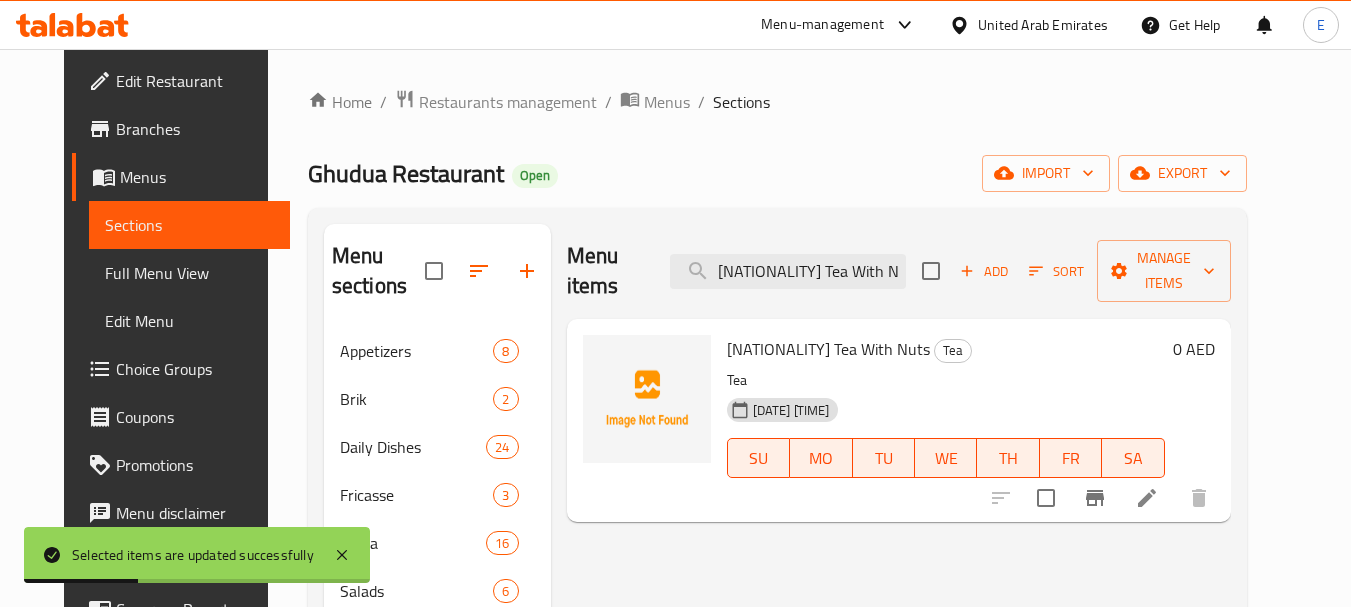 paste 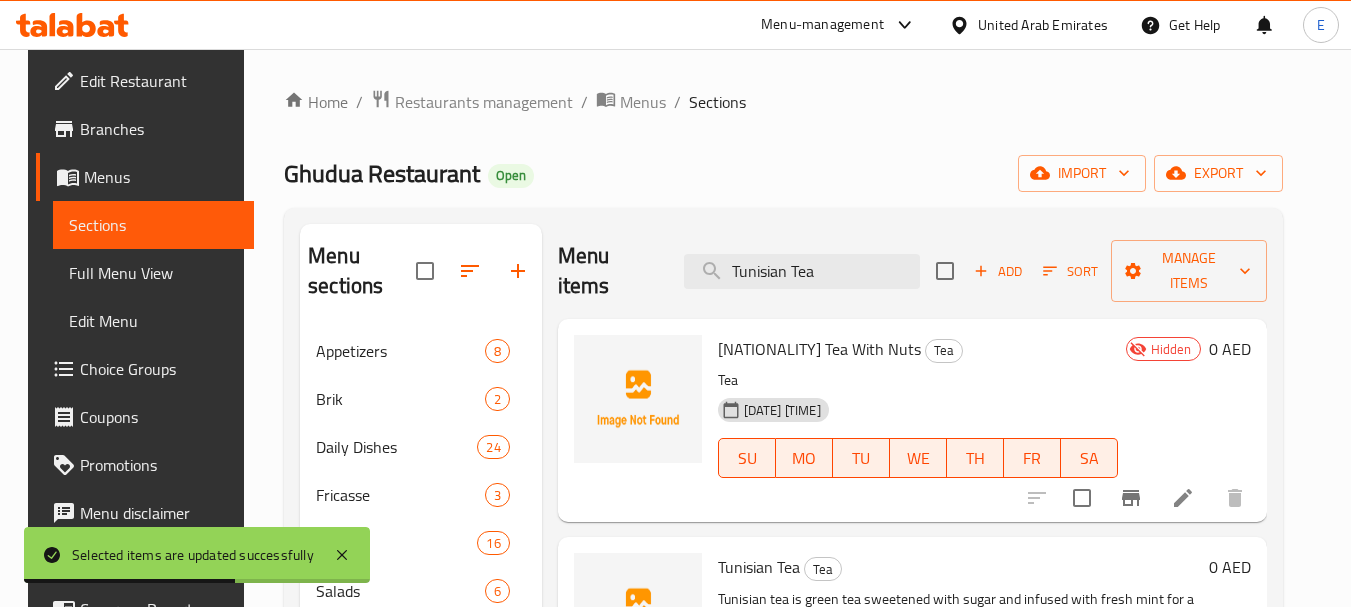 type on "Tunisian Tea" 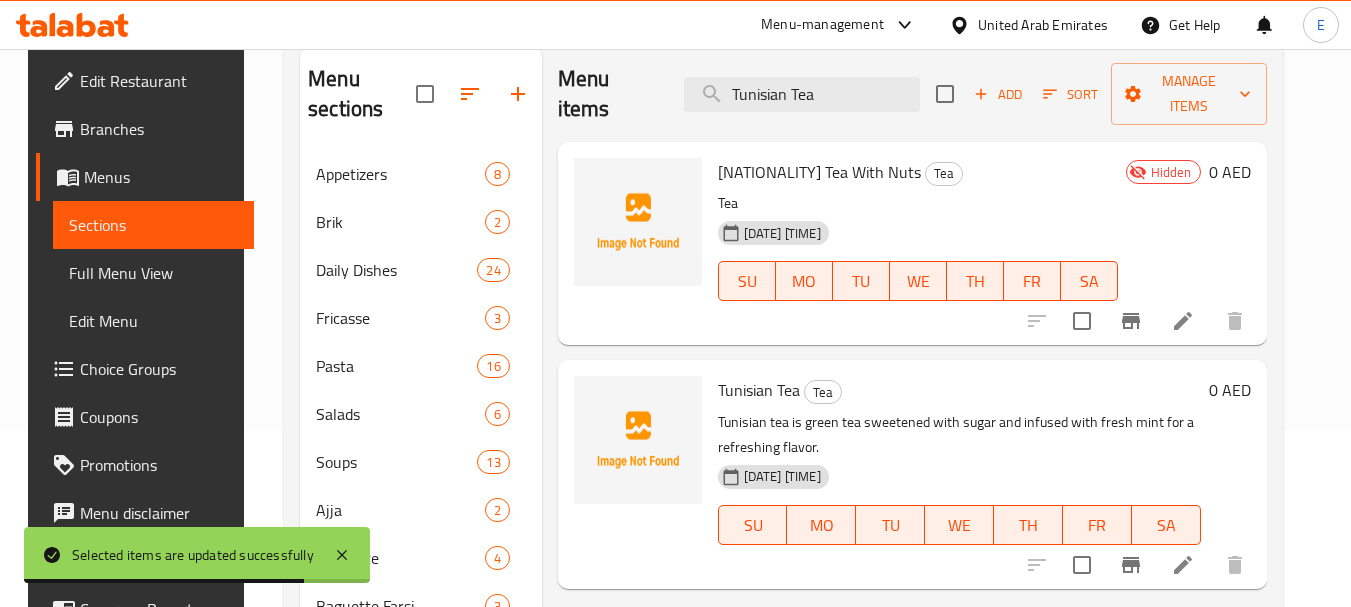 scroll, scrollTop: 200, scrollLeft: 0, axis: vertical 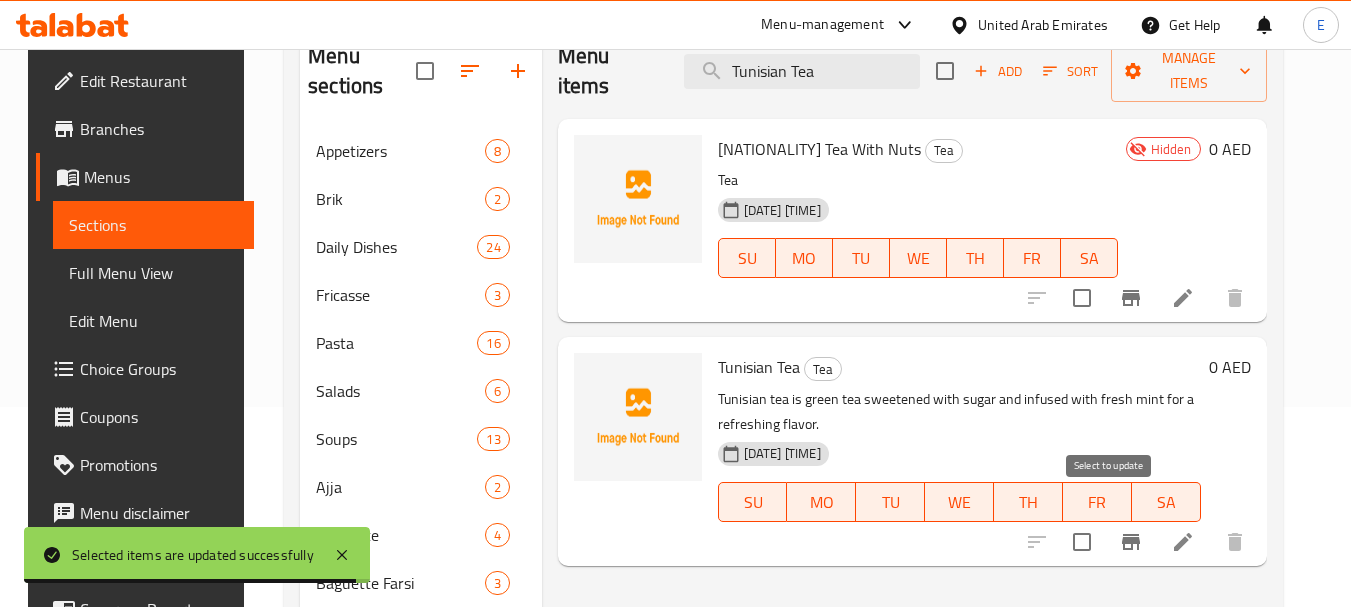 click at bounding box center (1082, 542) 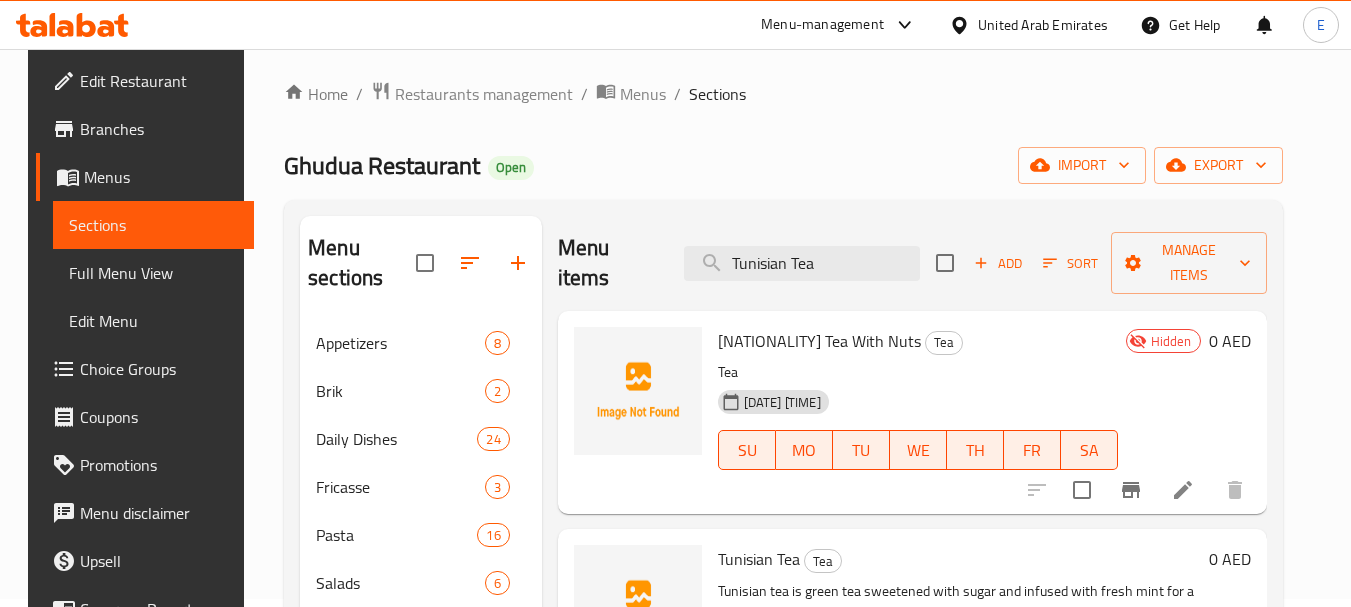scroll, scrollTop: 0, scrollLeft: 0, axis: both 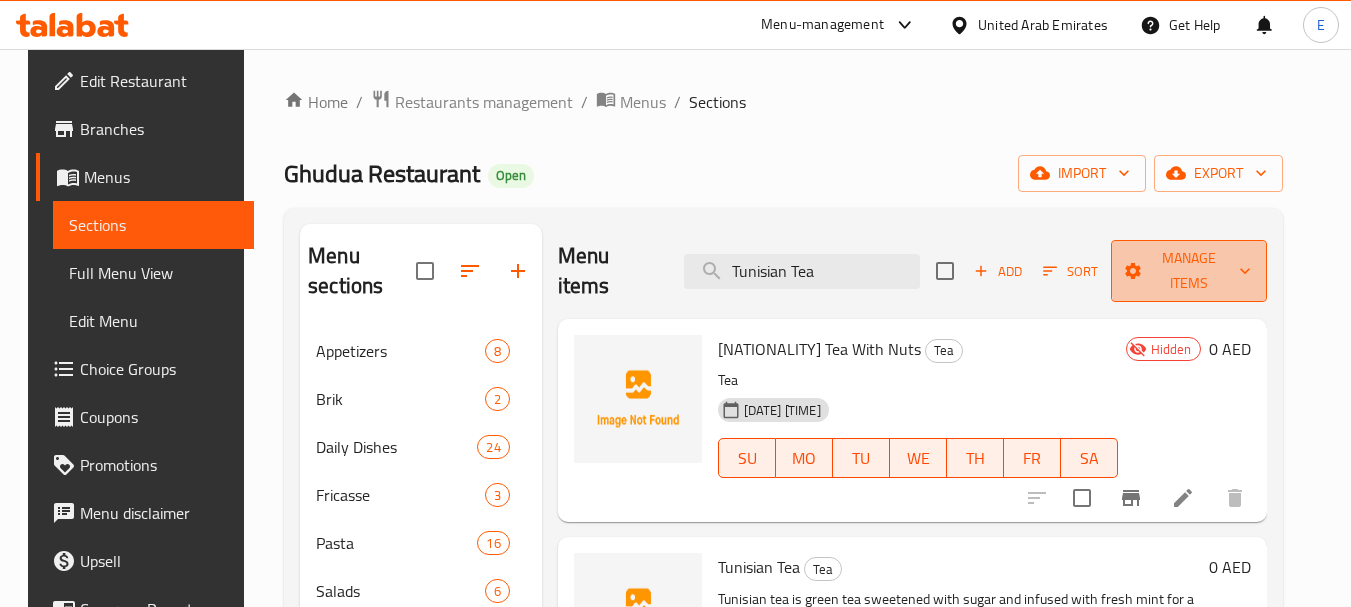 click on "Manage items" at bounding box center [1188, 271] 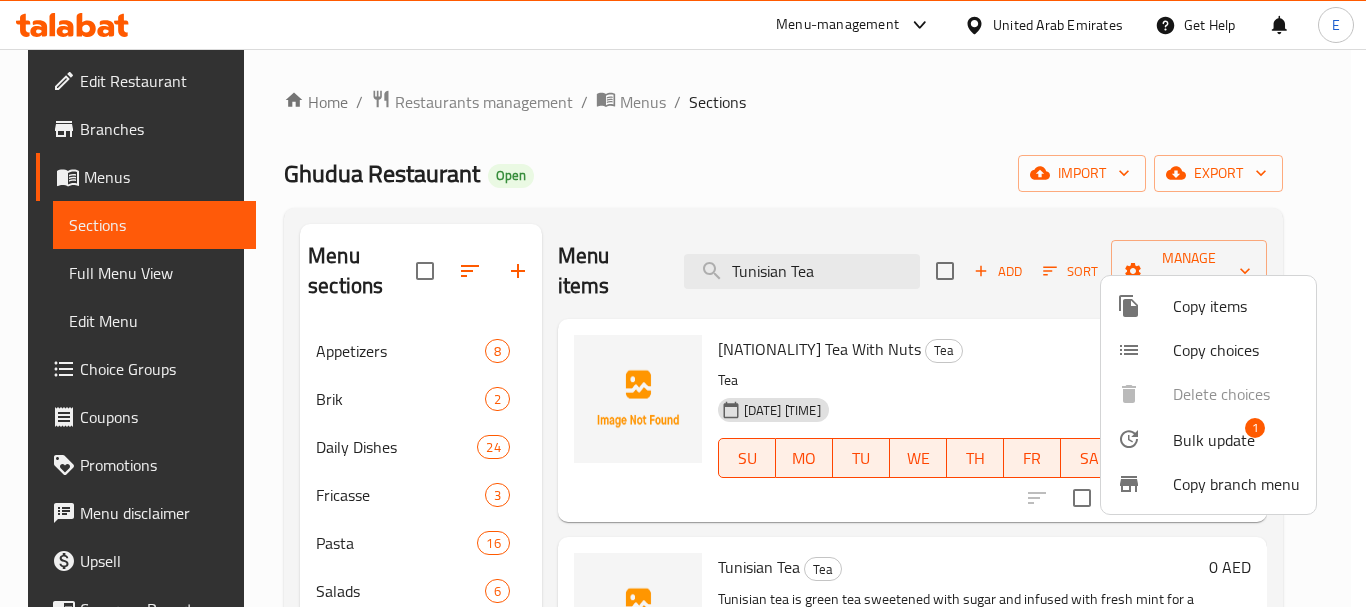 click on "Bulk update" at bounding box center (1214, 440) 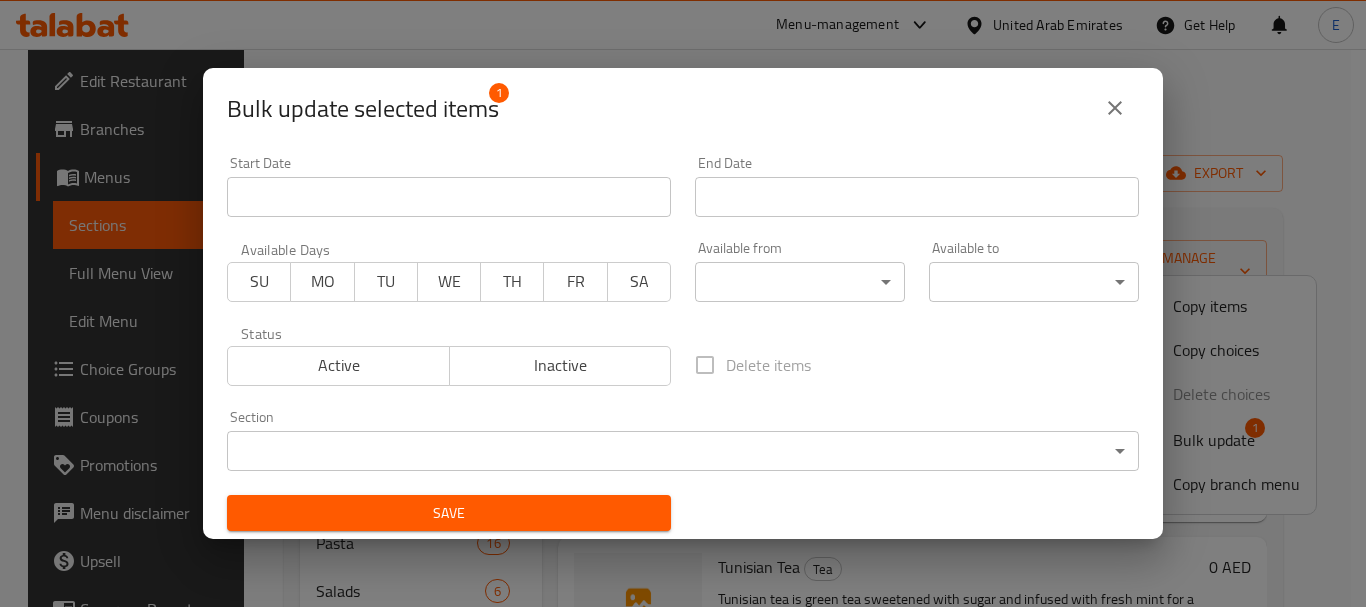 click on "Inactive" at bounding box center [561, 365] 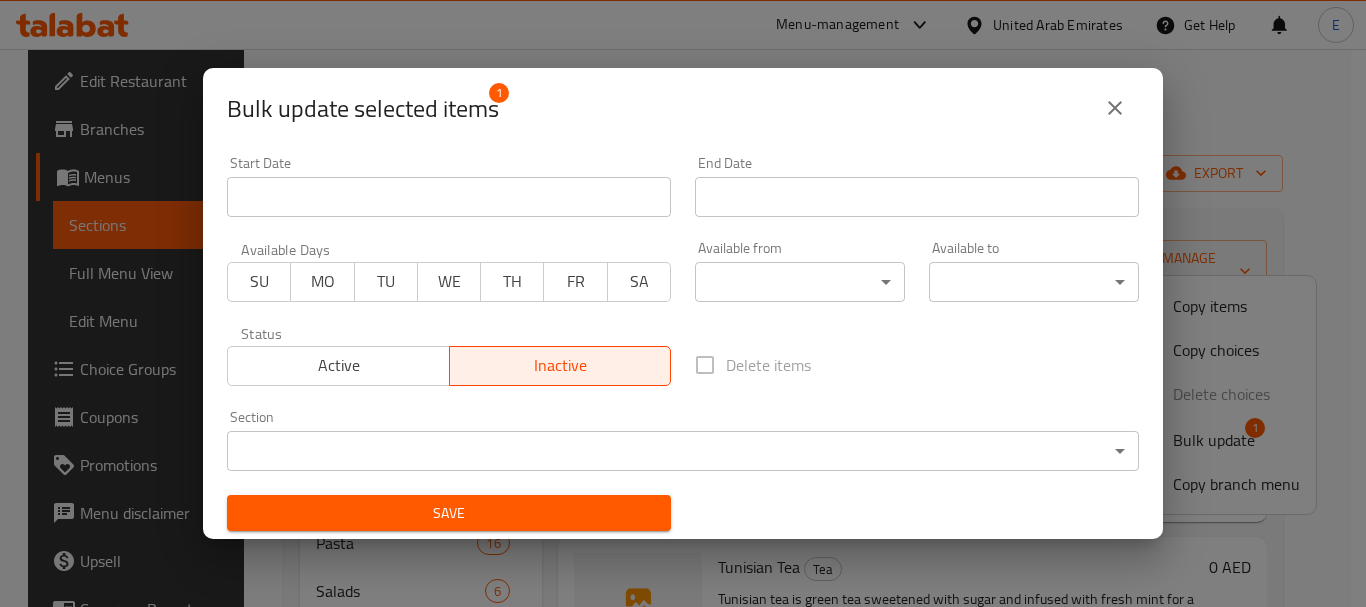 click on "Save" at bounding box center [449, 513] 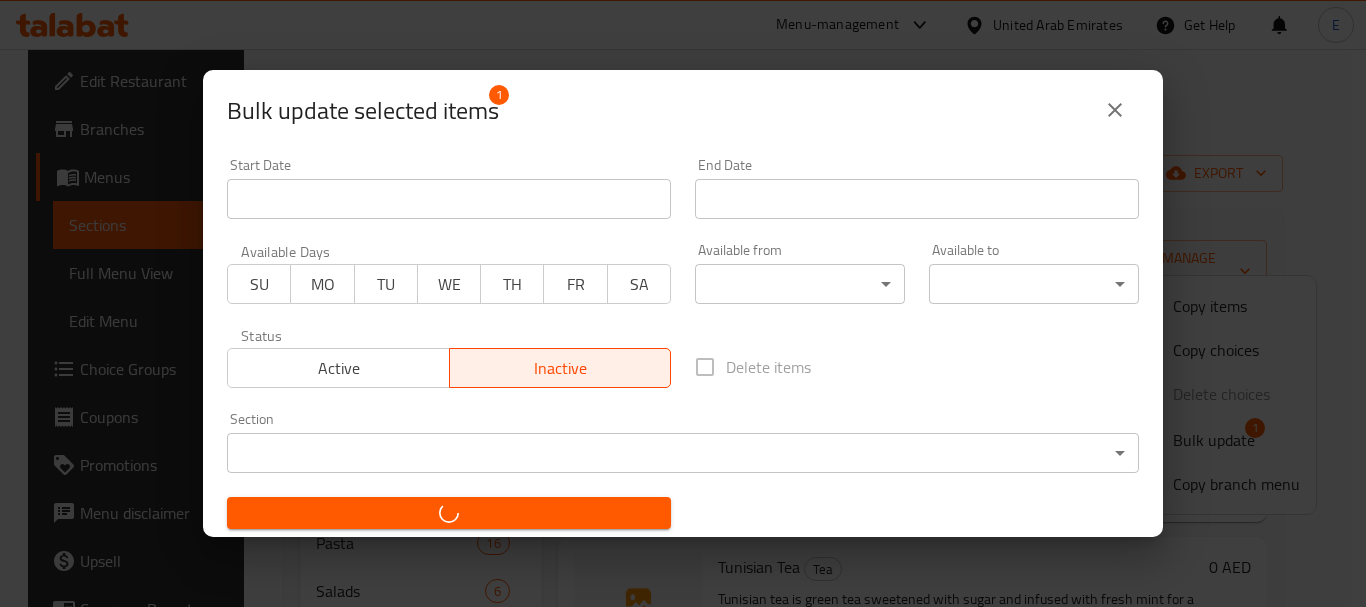checkbox on "false" 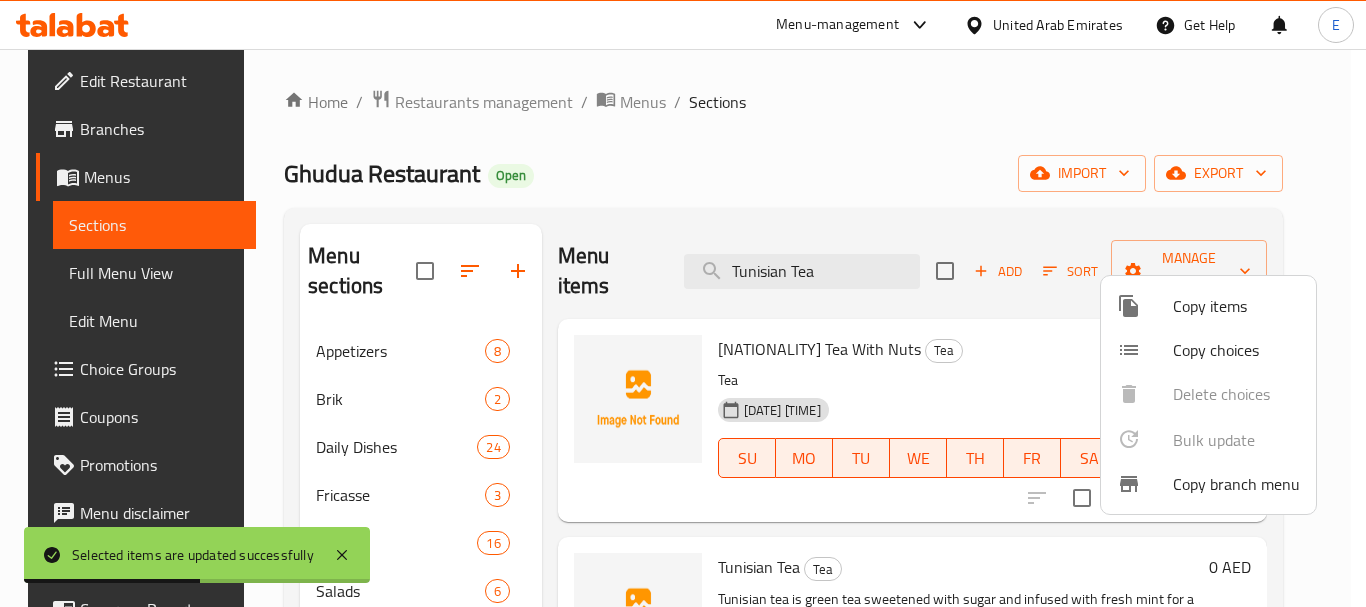 click at bounding box center (683, 303) 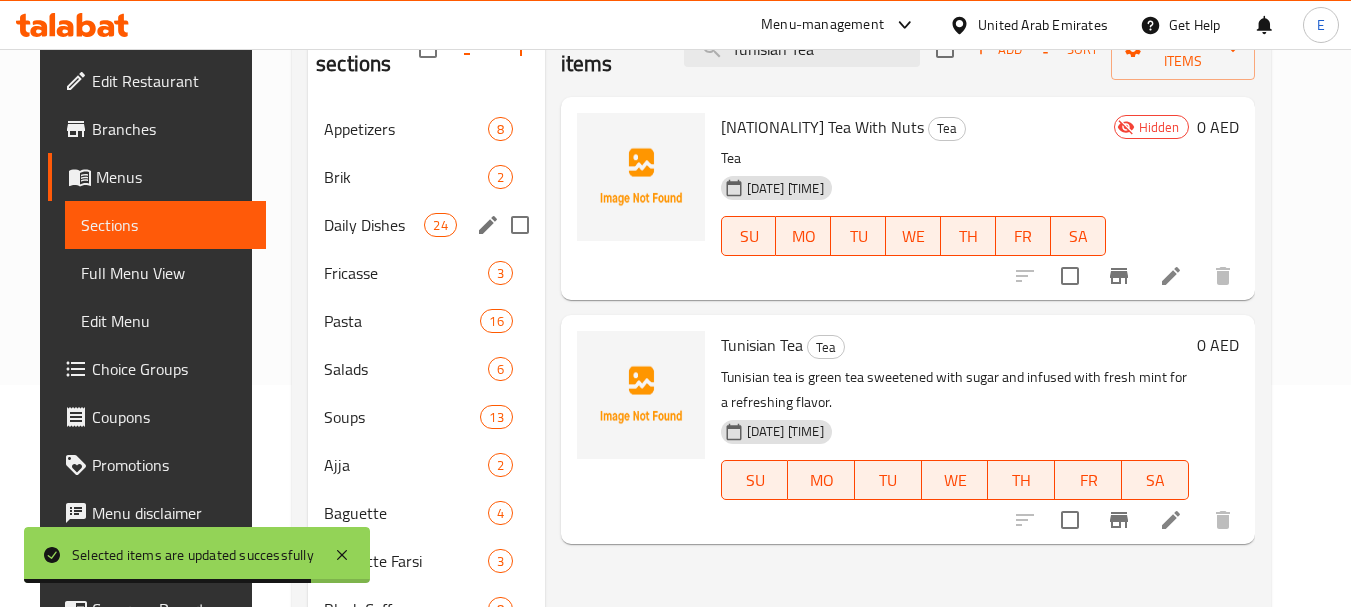 scroll, scrollTop: 0, scrollLeft: 0, axis: both 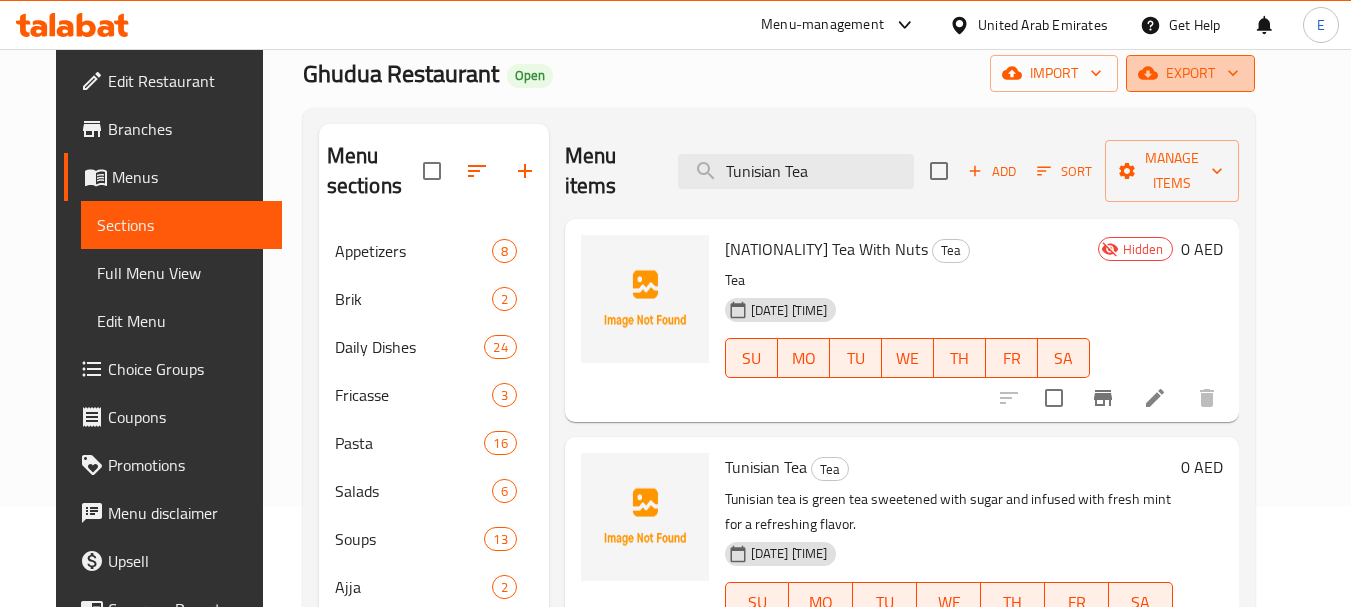 click 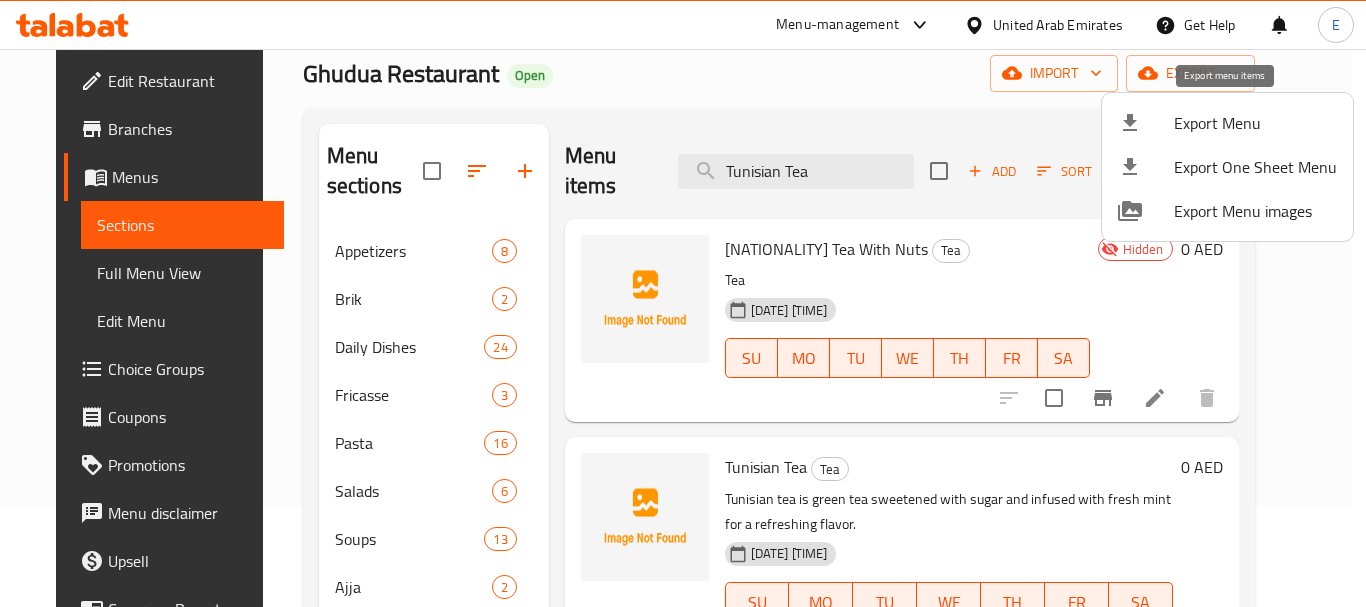click on "Export Menu" at bounding box center (1255, 123) 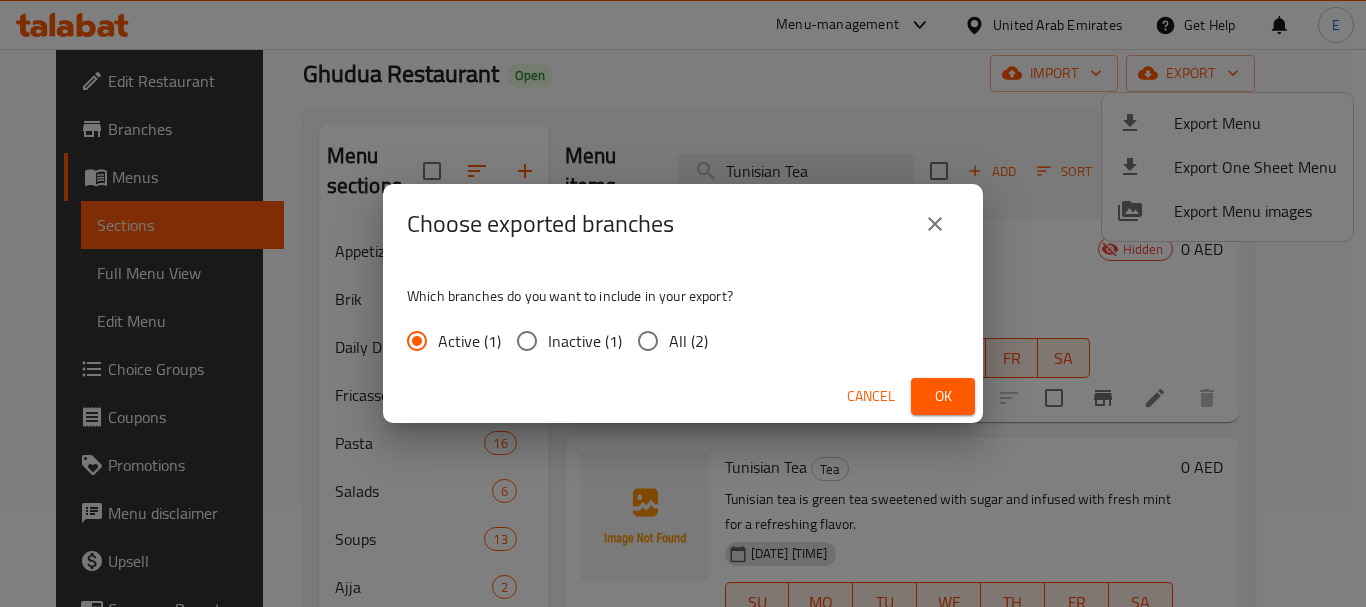 click on "Ok" at bounding box center [943, 396] 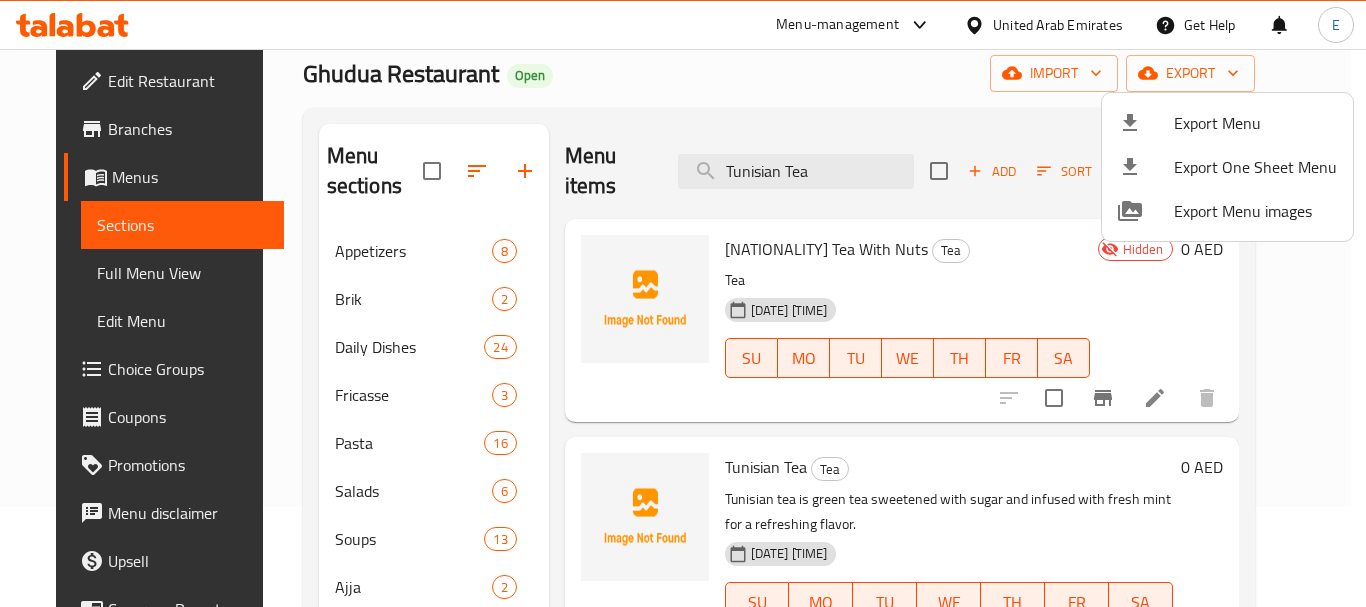 click at bounding box center (683, 303) 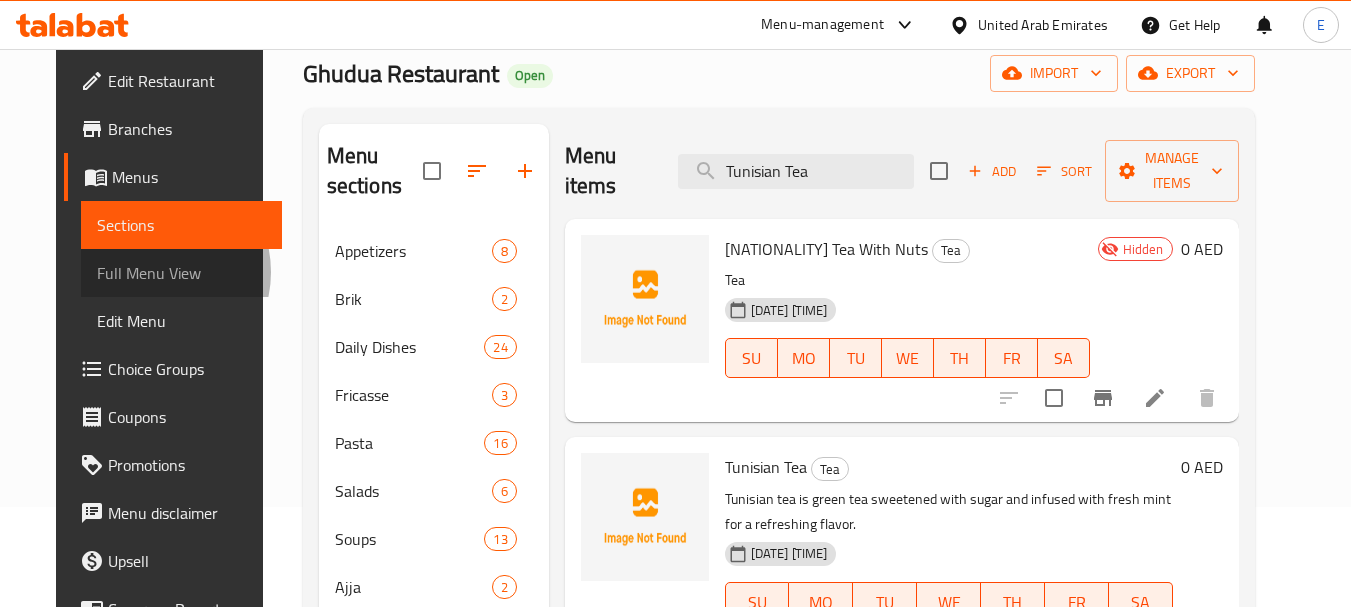 click on "Full Menu View" at bounding box center (181, 273) 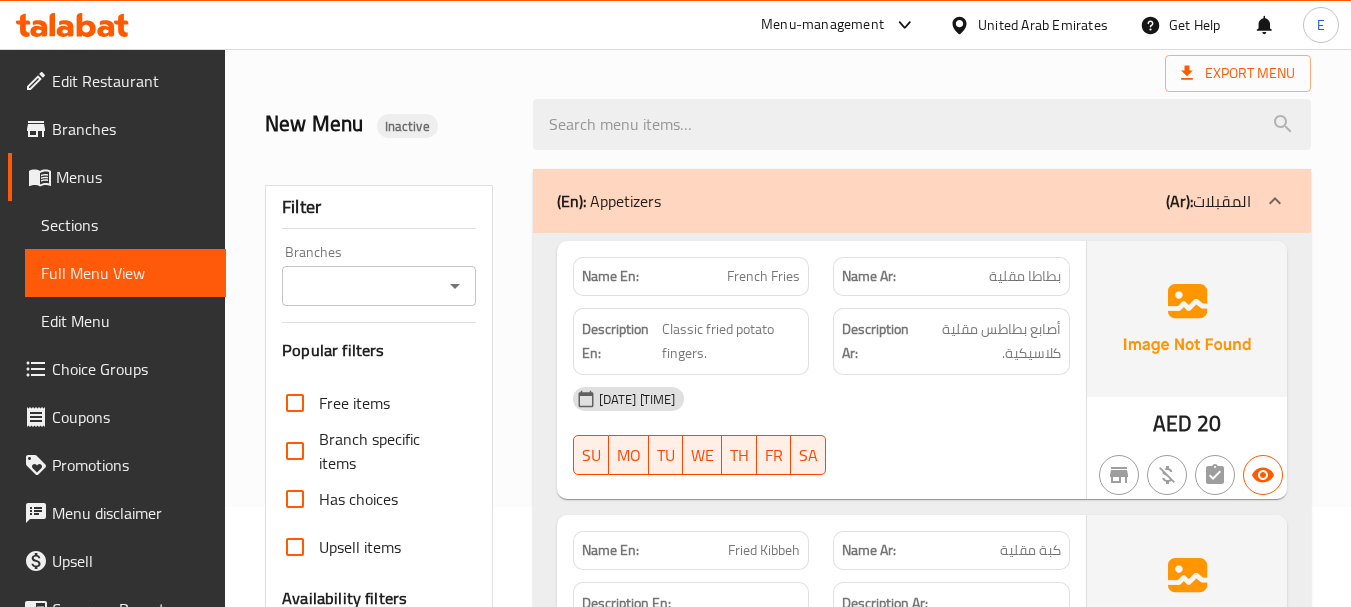 click on "Collapse categories" at bounding box center (295, 851) 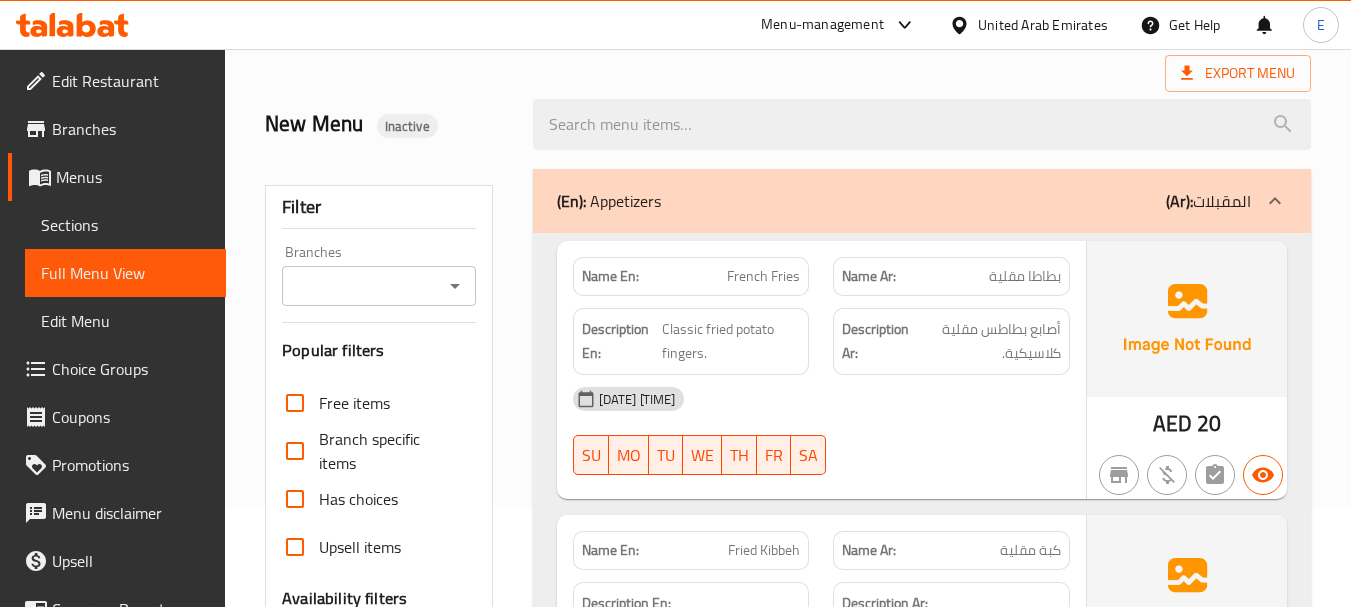 scroll, scrollTop: 800, scrollLeft: 0, axis: vertical 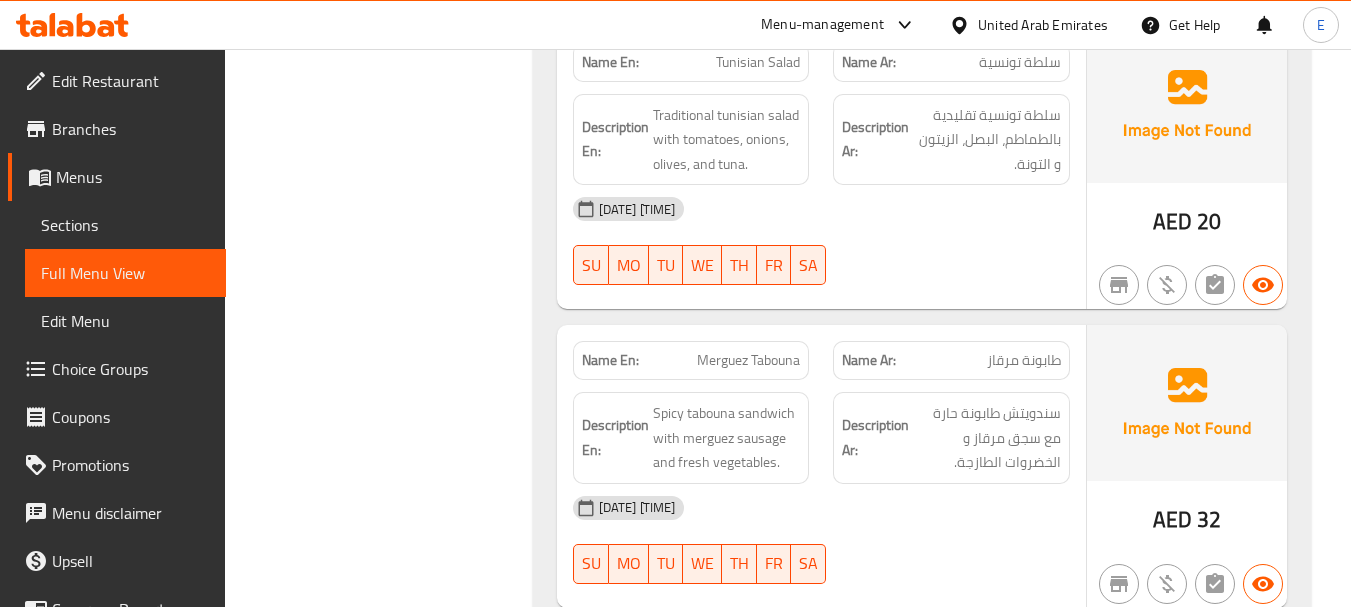 click on "Menus" at bounding box center [133, 177] 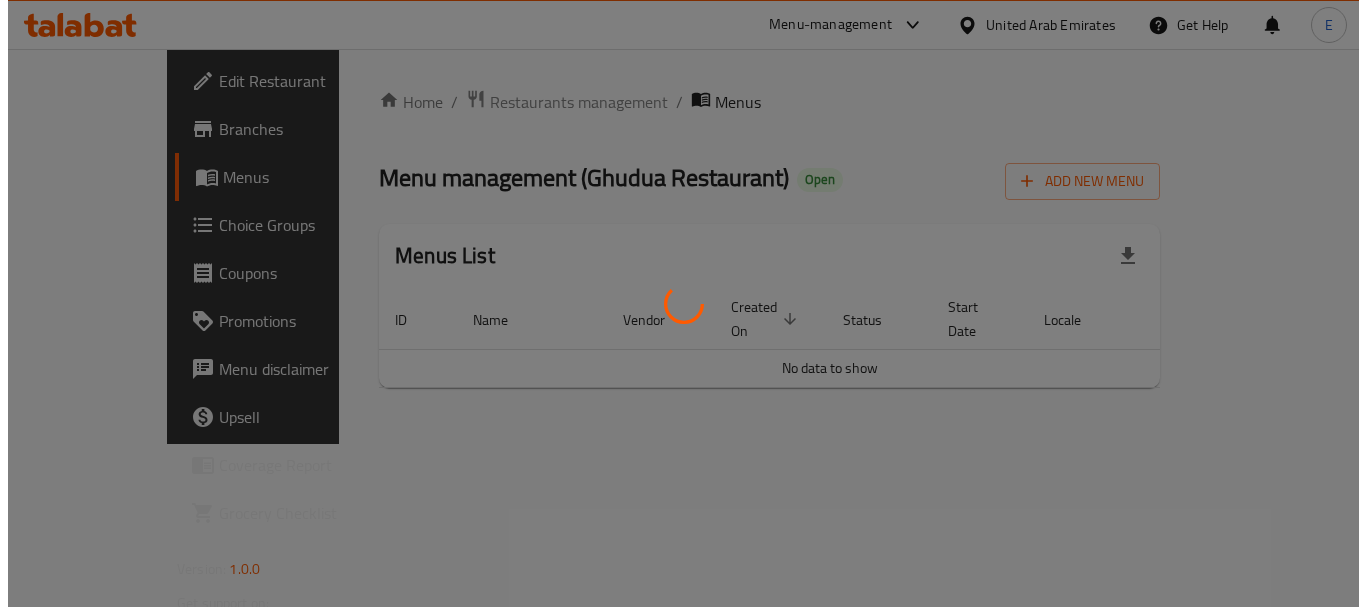 scroll, scrollTop: 0, scrollLeft: 0, axis: both 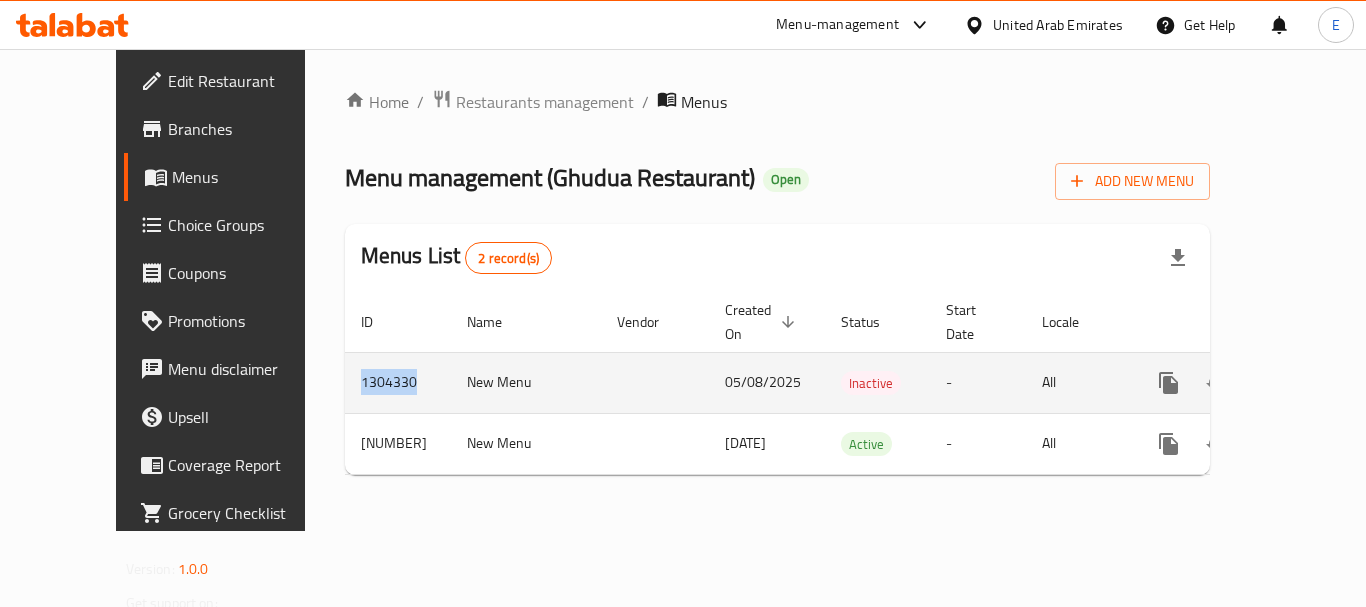 drag, startPoint x: 349, startPoint y: 357, endPoint x: 286, endPoint y: 358, distance: 63.007935 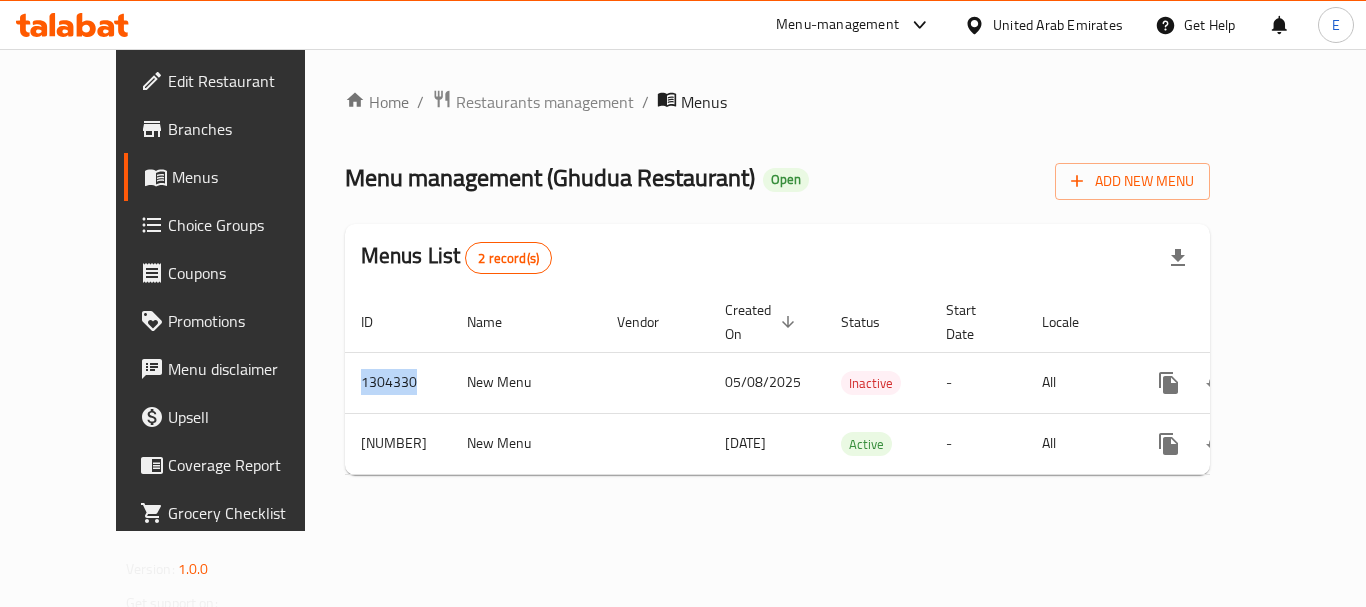 copy on "1304330" 